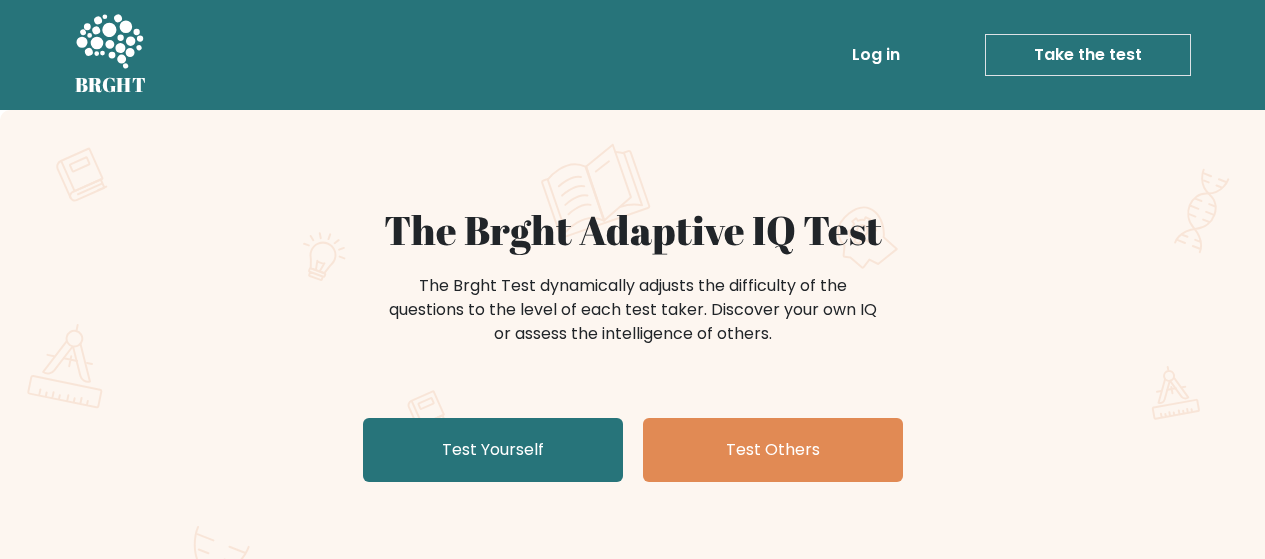 scroll, scrollTop: 100, scrollLeft: 0, axis: vertical 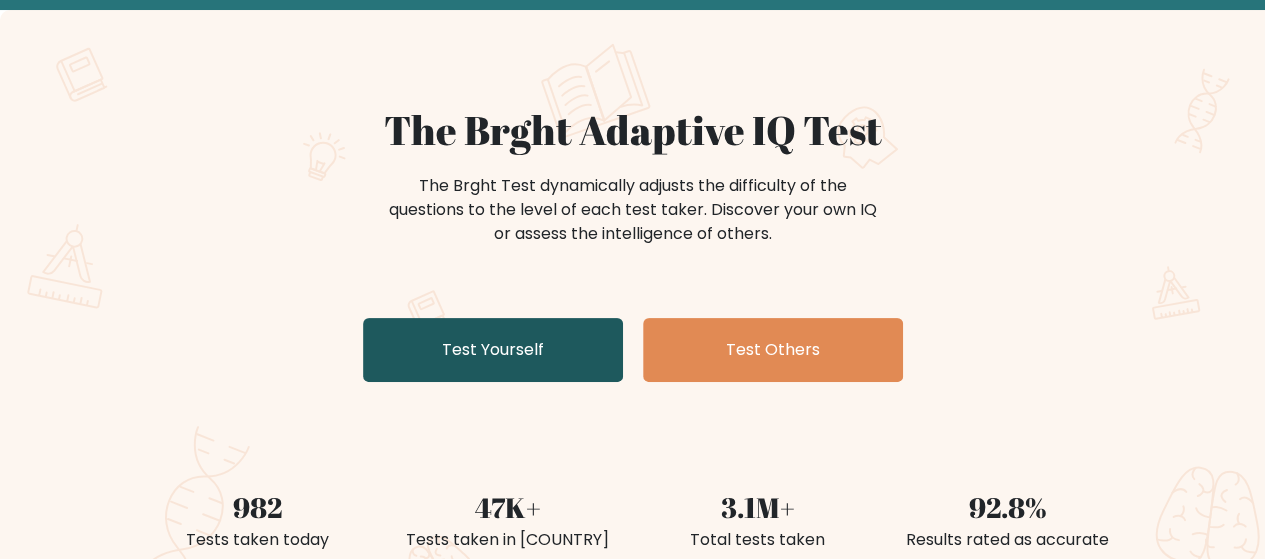click on "Test Yourself" at bounding box center [493, 350] 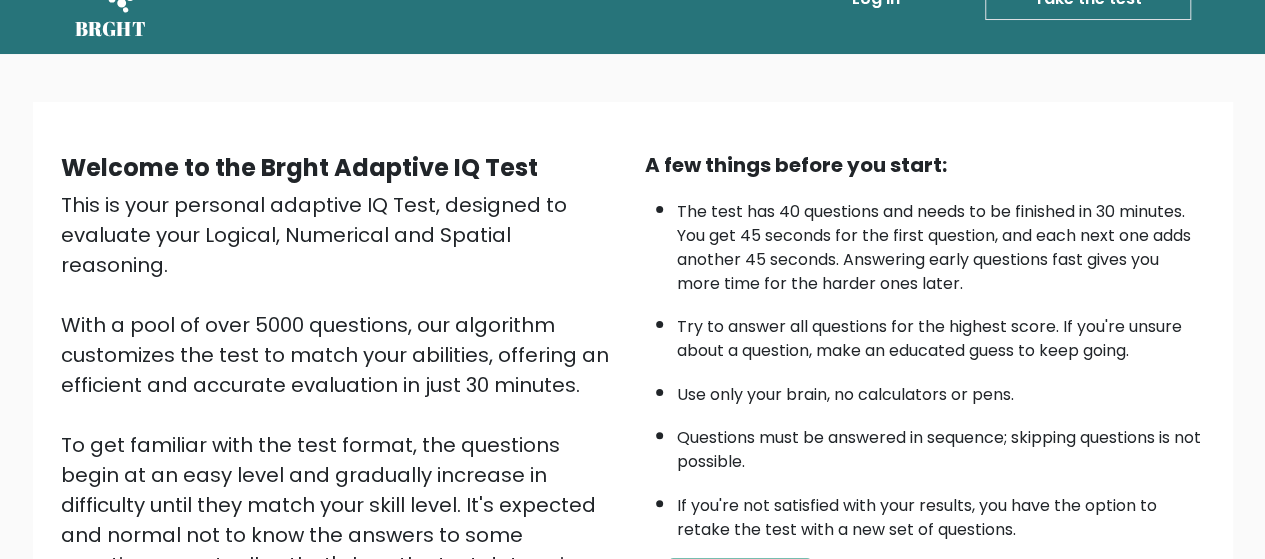scroll, scrollTop: 156, scrollLeft: 0, axis: vertical 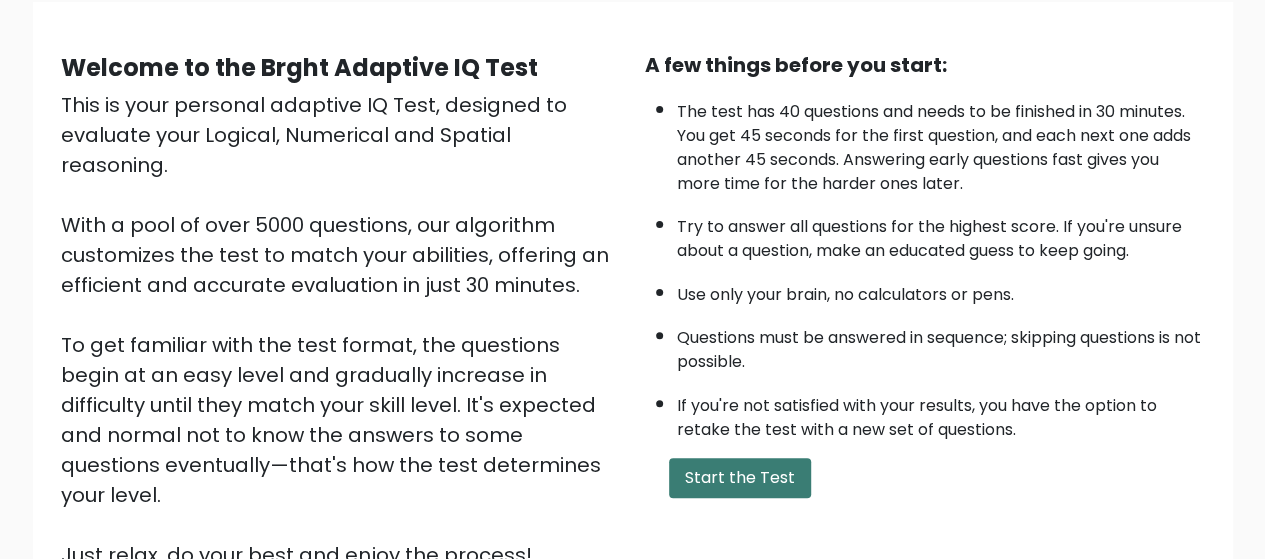 click on "Start the Test" at bounding box center [740, 478] 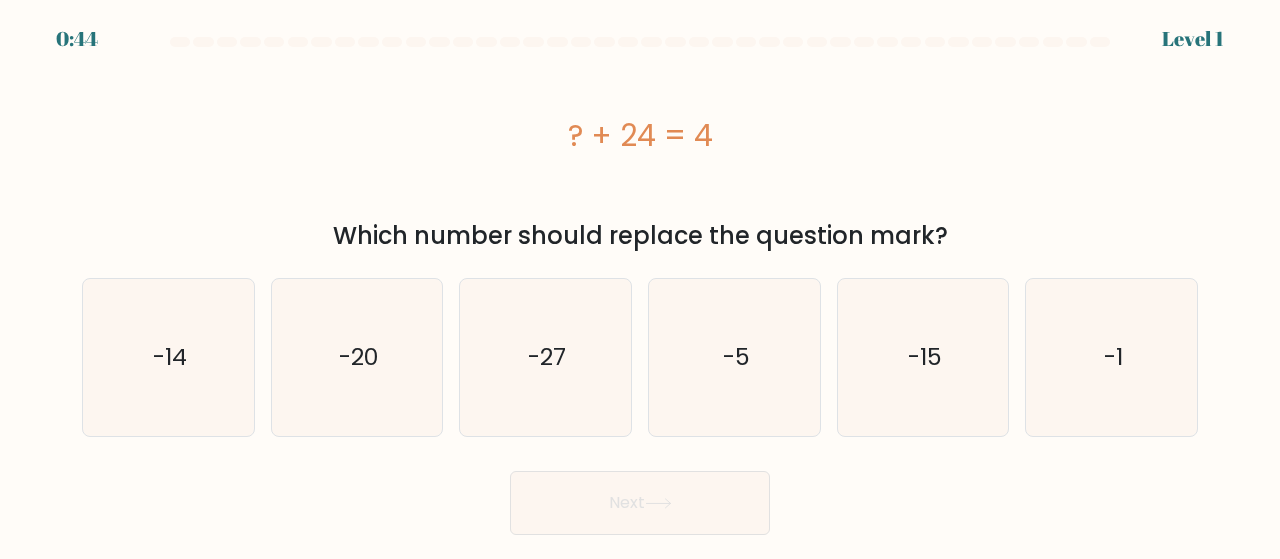 scroll, scrollTop: 0, scrollLeft: 0, axis: both 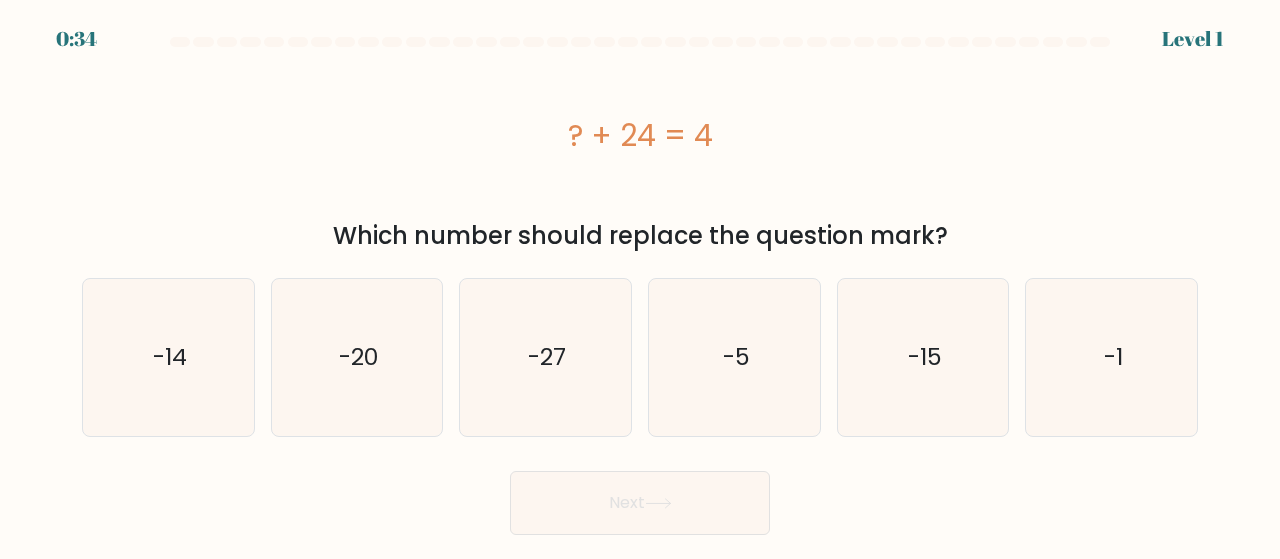 click on "b.
-20" at bounding box center [357, 357] 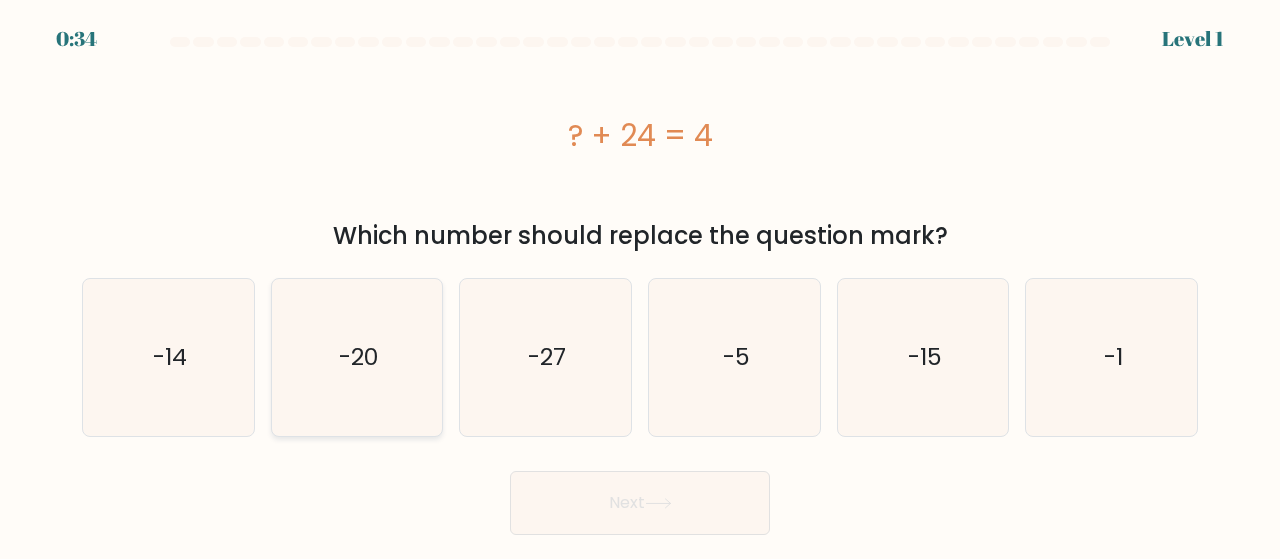 click on "-20" 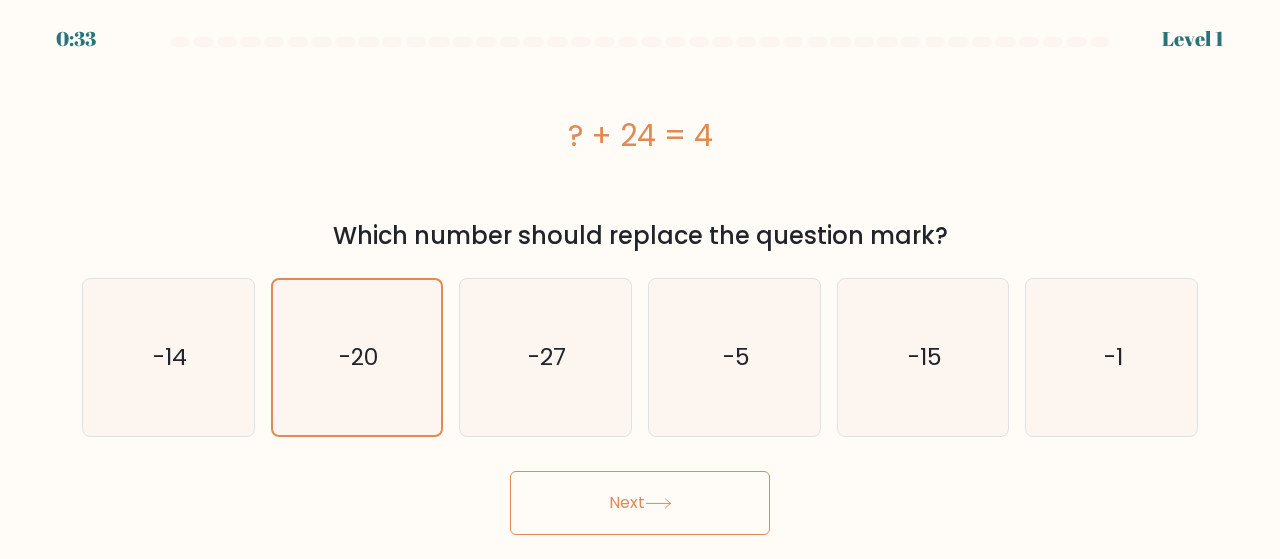 click on "Next" at bounding box center [640, 503] 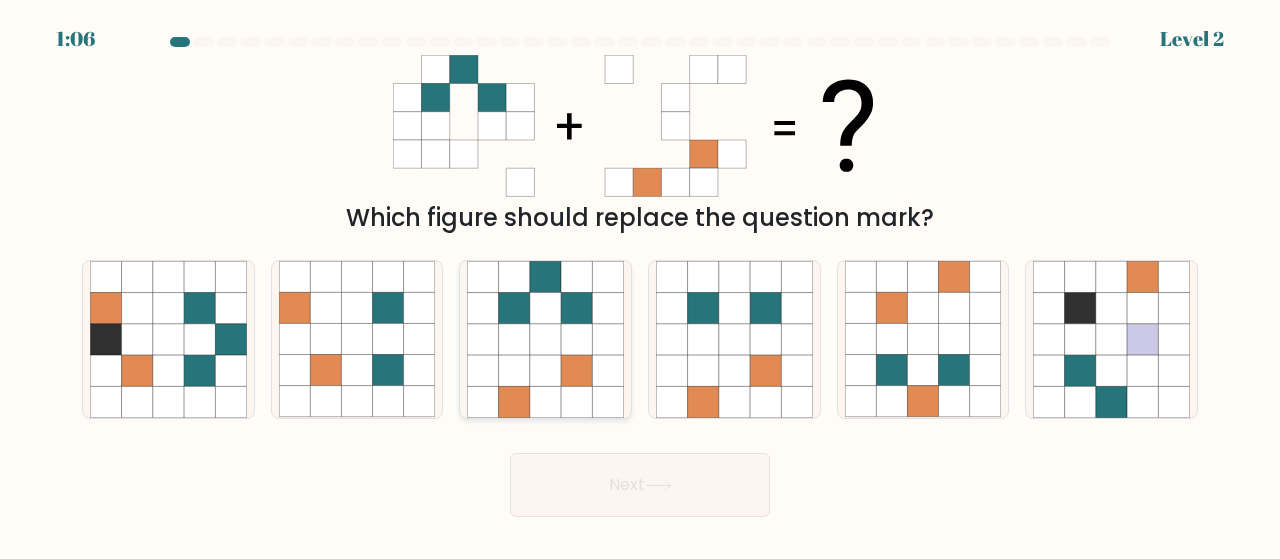 click 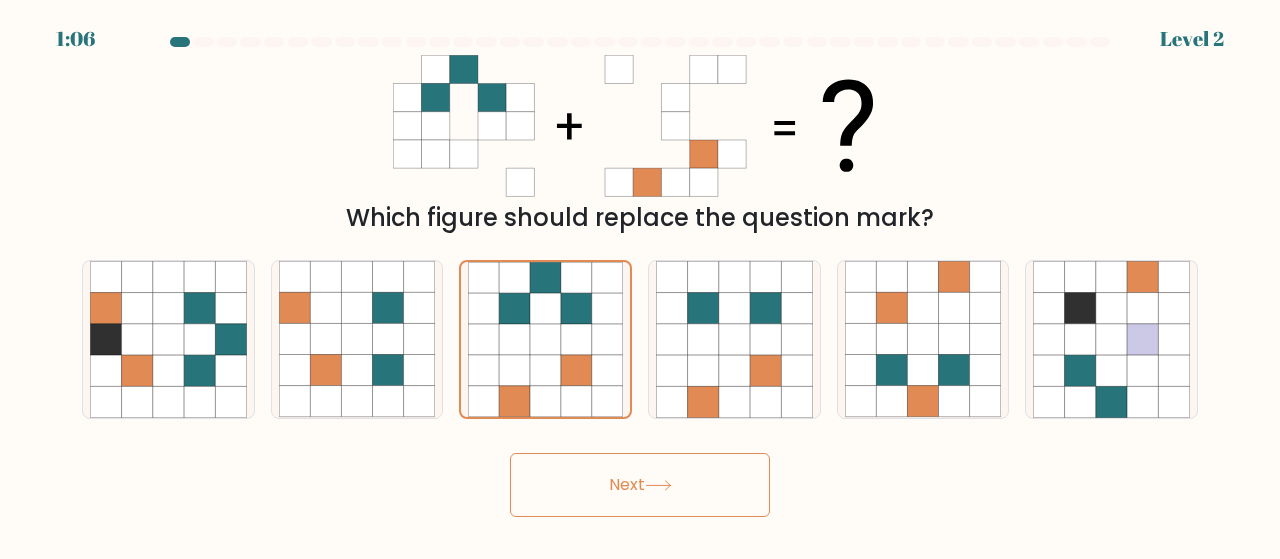 click on "Next" at bounding box center [640, 485] 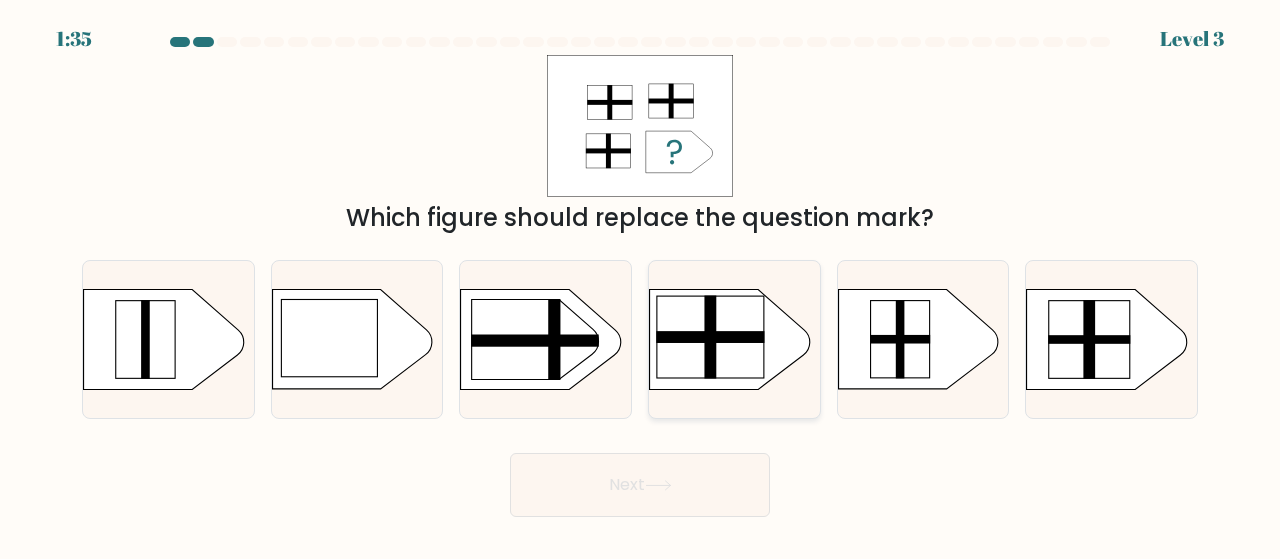 click 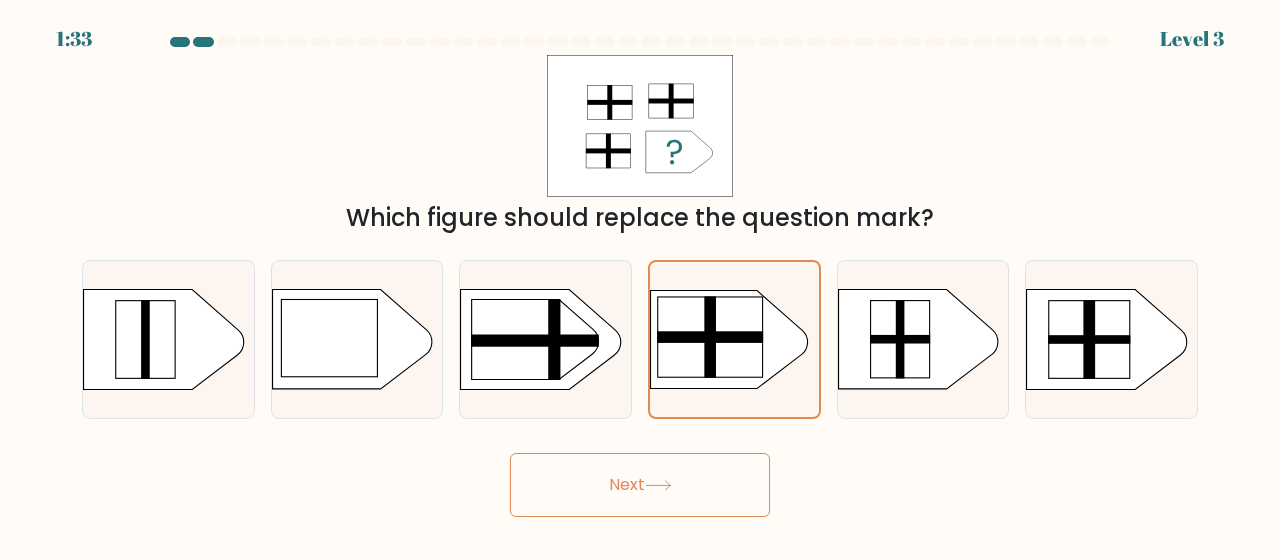 click 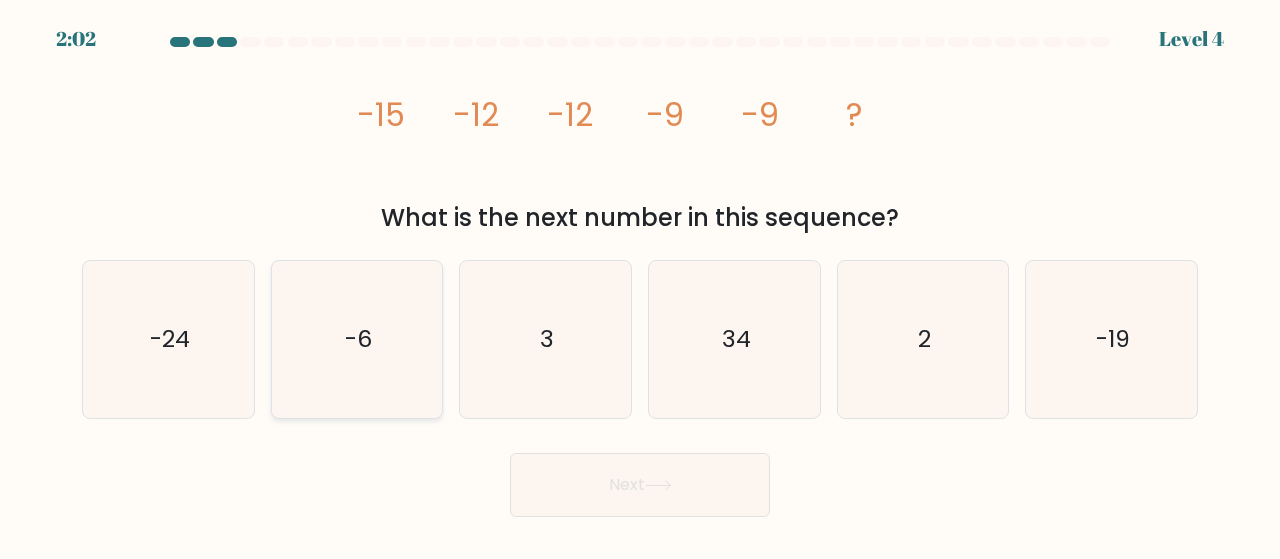 click on "-6" 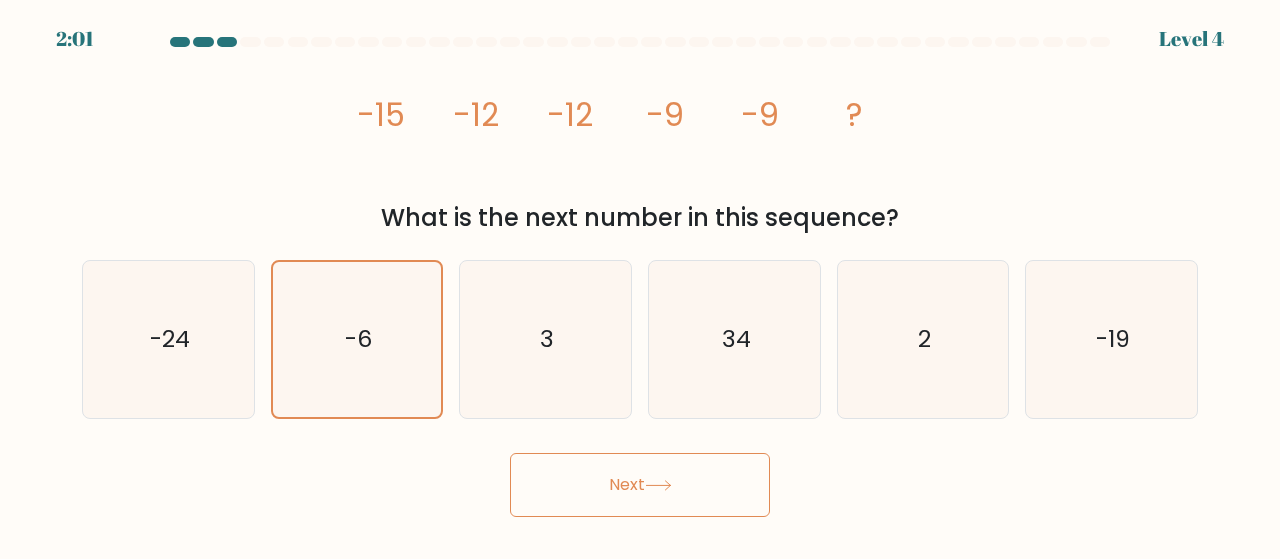 click on "Next" at bounding box center (640, 485) 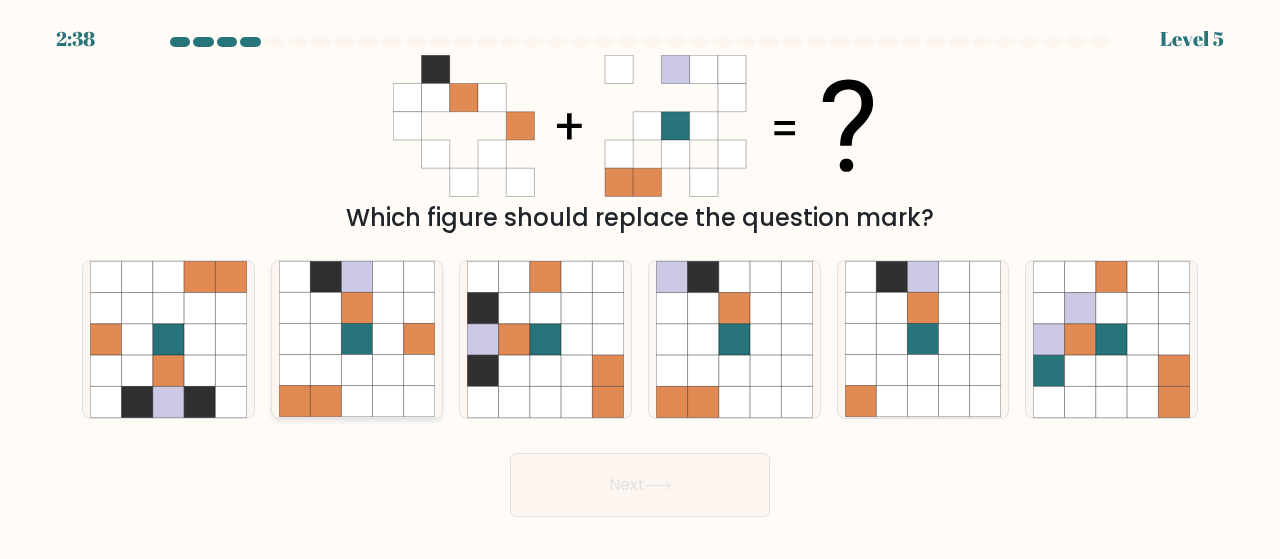 click 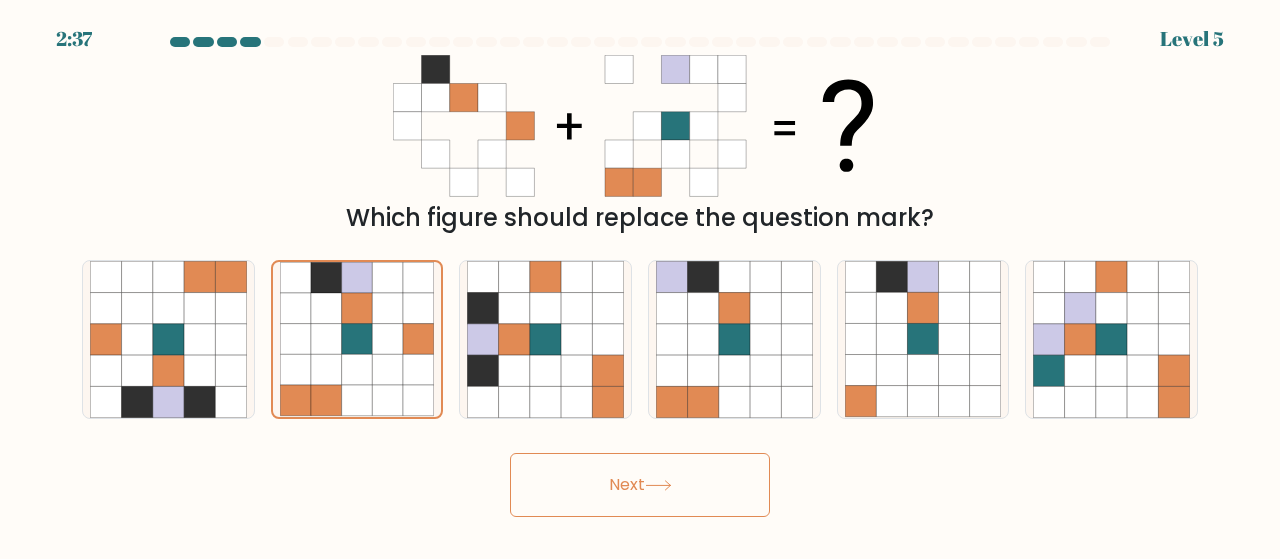 click on "Next" at bounding box center [640, 485] 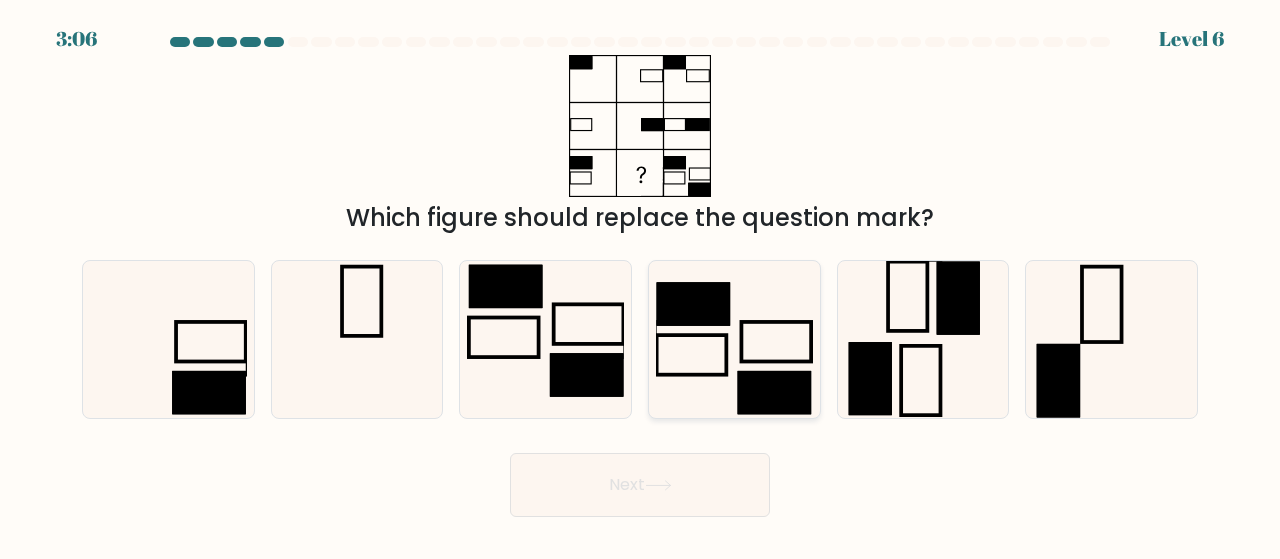 click 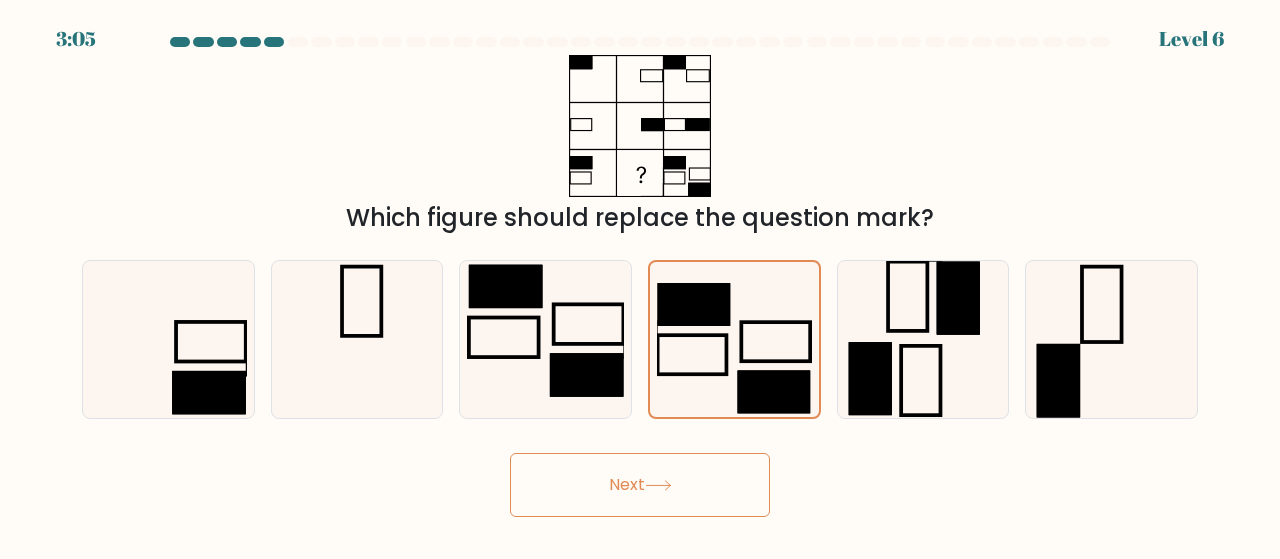 click on "Next" at bounding box center [640, 485] 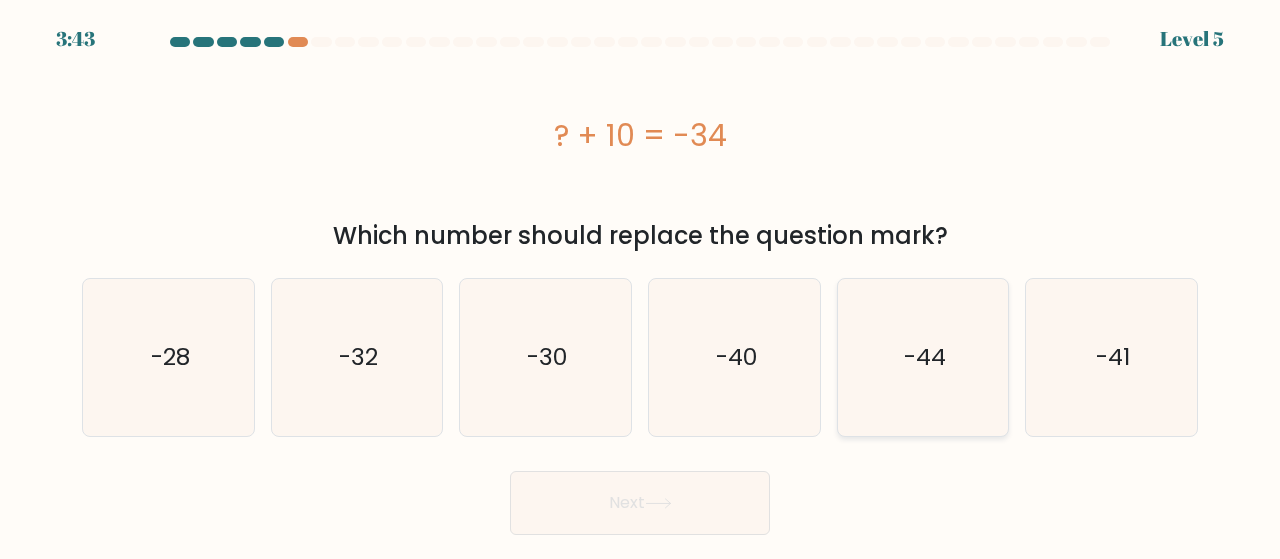 click on "-44" 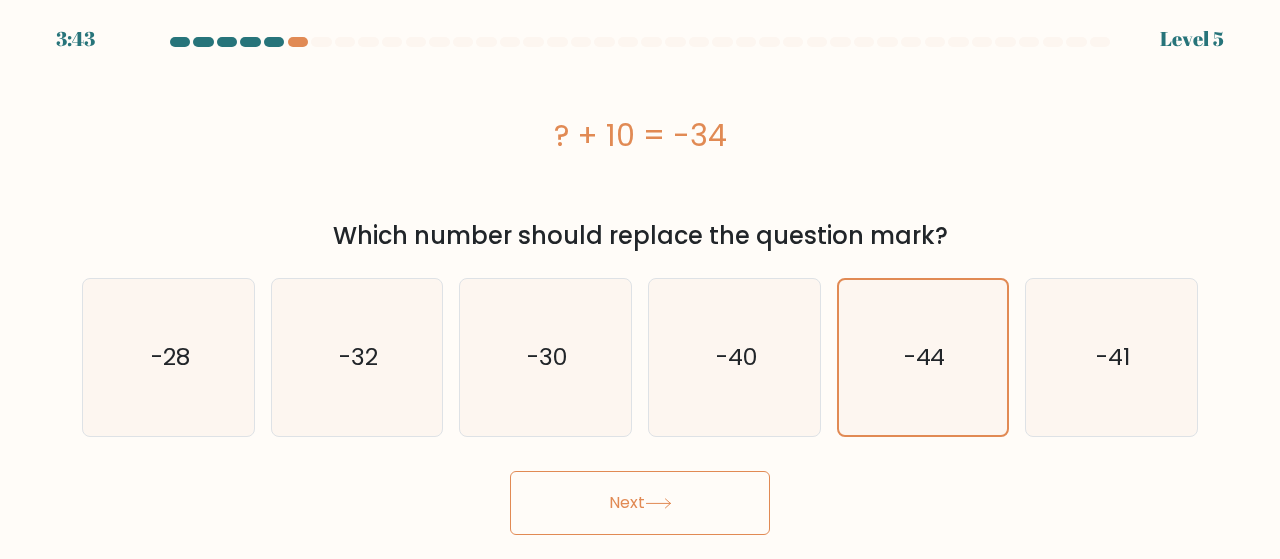 click on "Next" at bounding box center [640, 503] 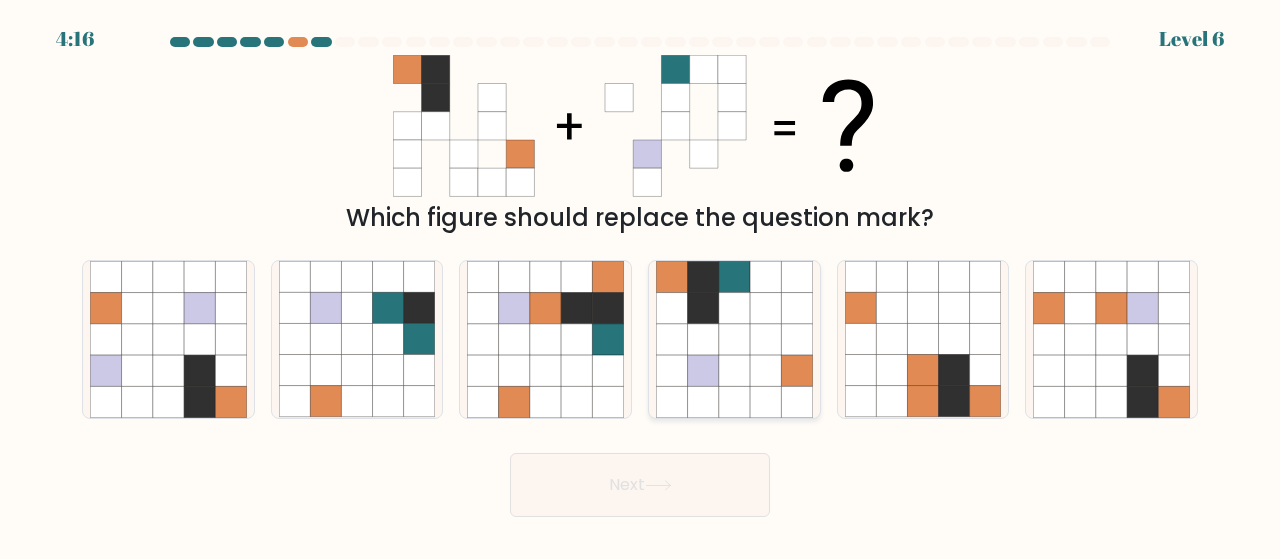 click 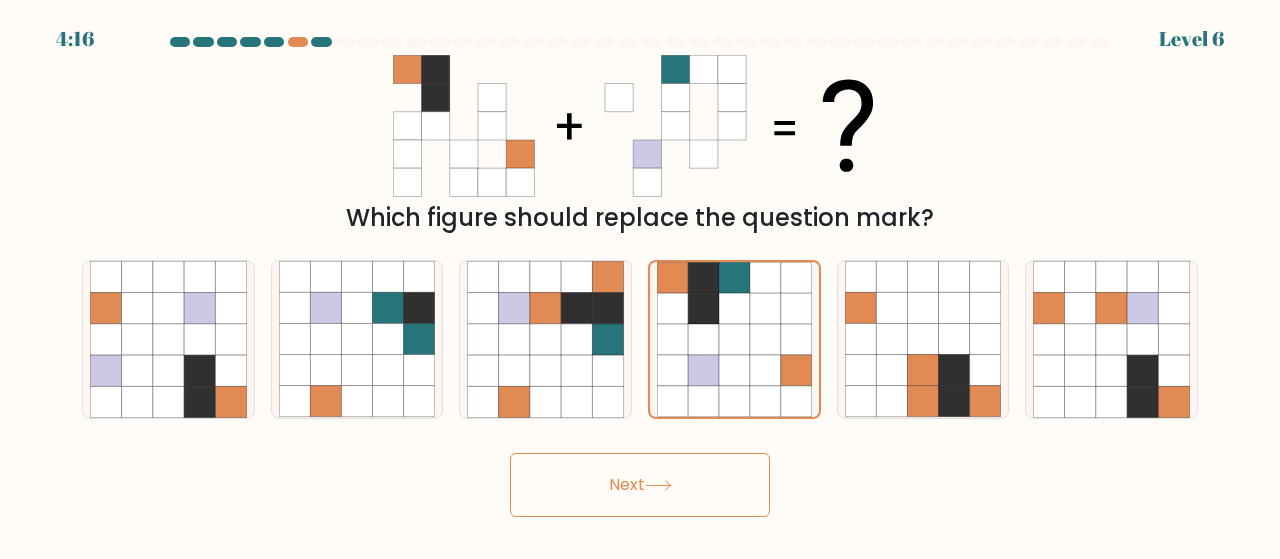 click on "Next" at bounding box center [640, 485] 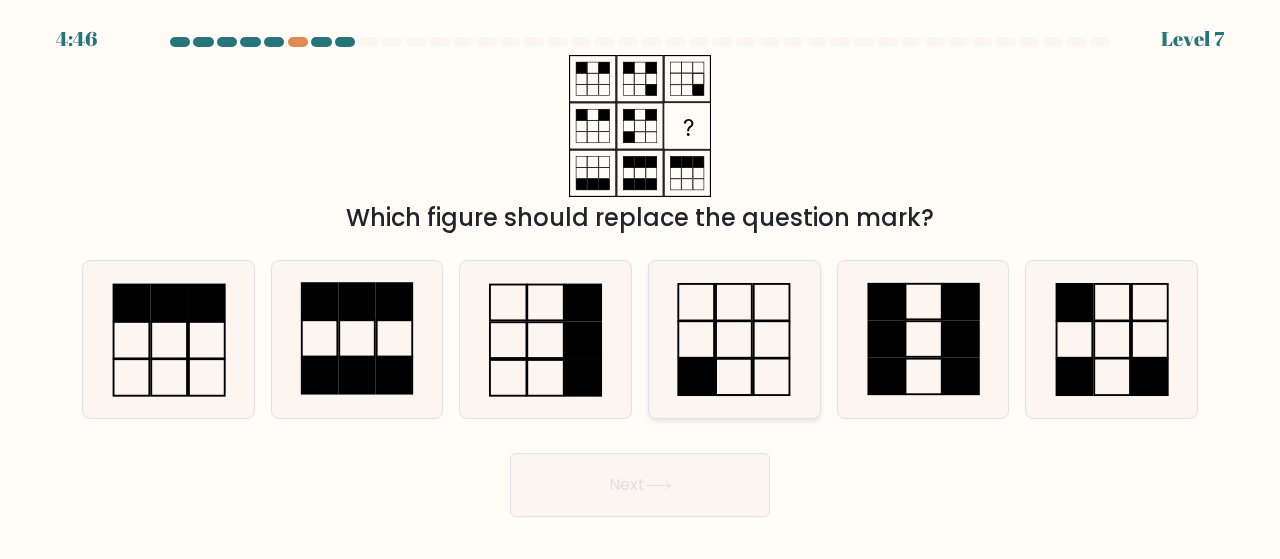 click 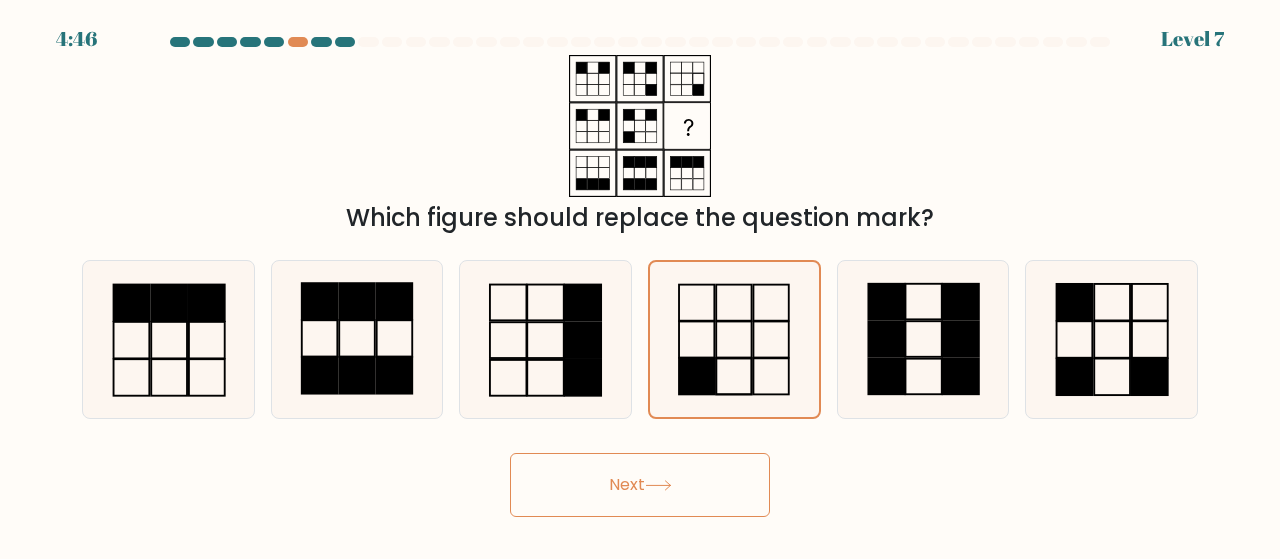 click on "Next" at bounding box center [640, 485] 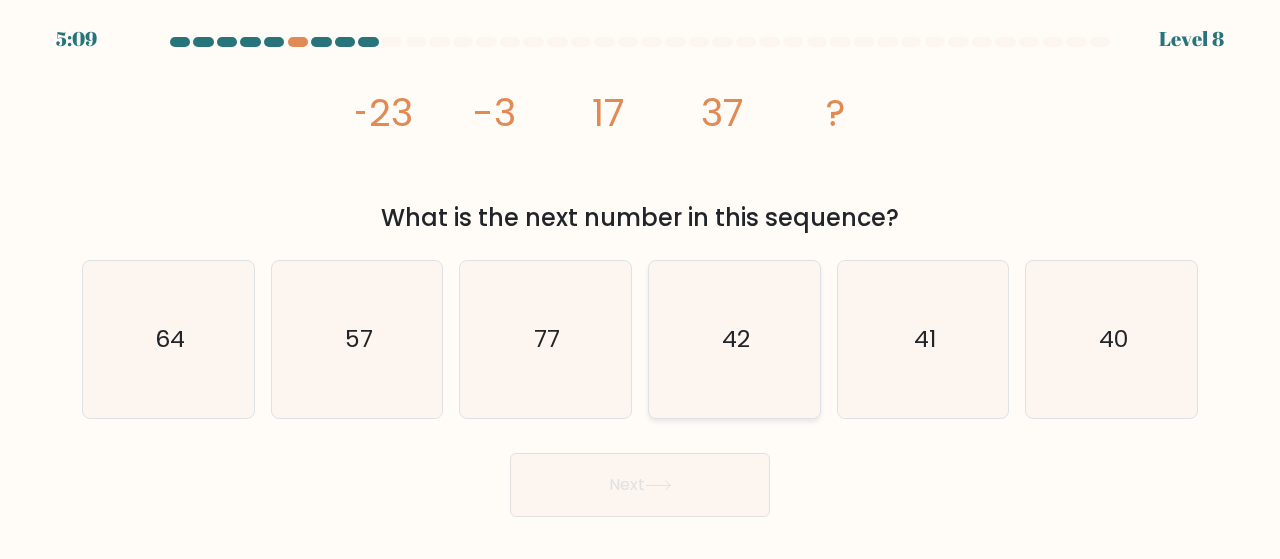 click on "42" 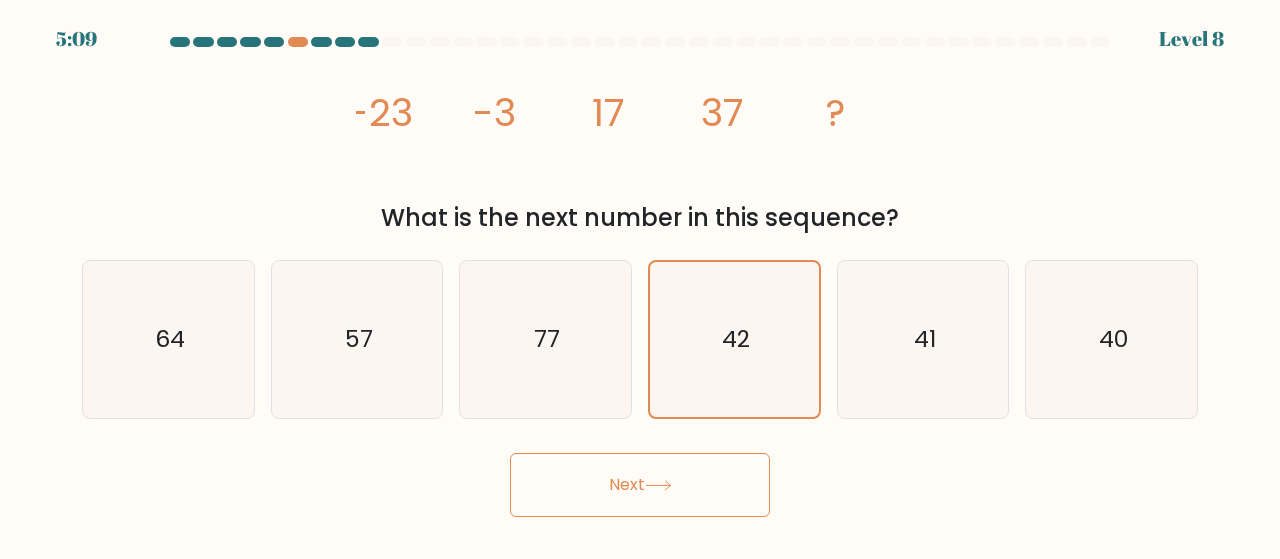 click on "Next" at bounding box center (640, 485) 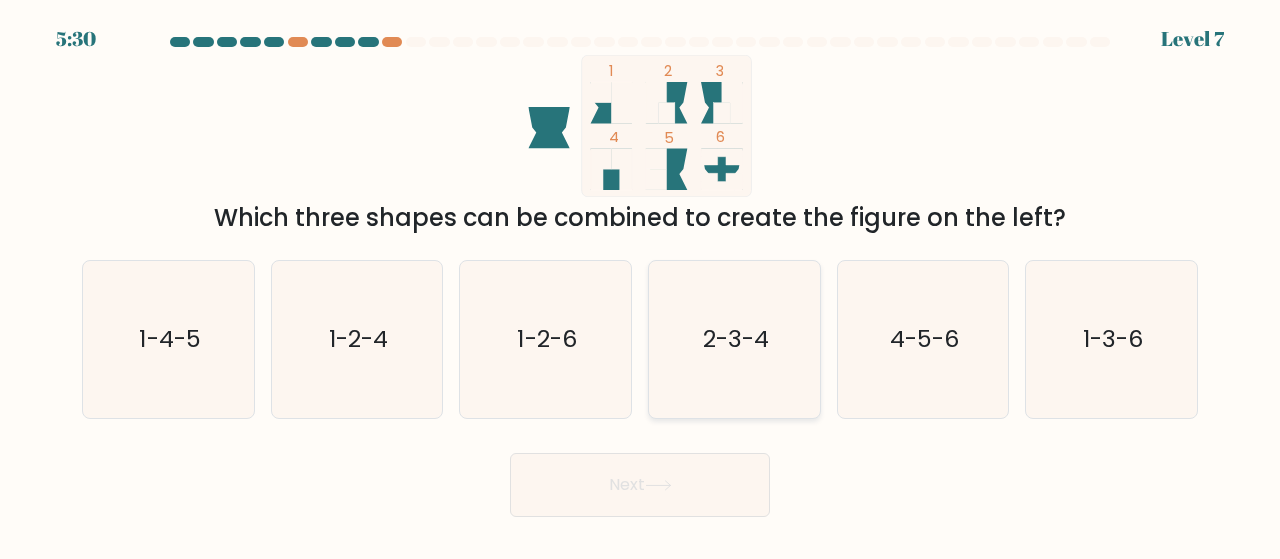 click on "2-3-4" 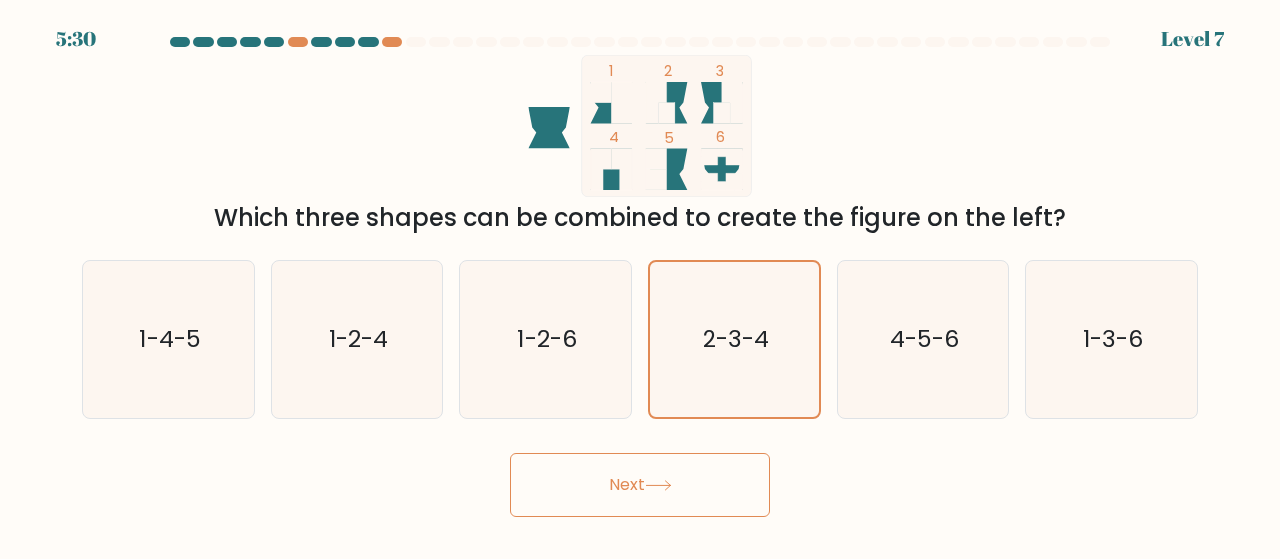 click on "Next" at bounding box center (640, 485) 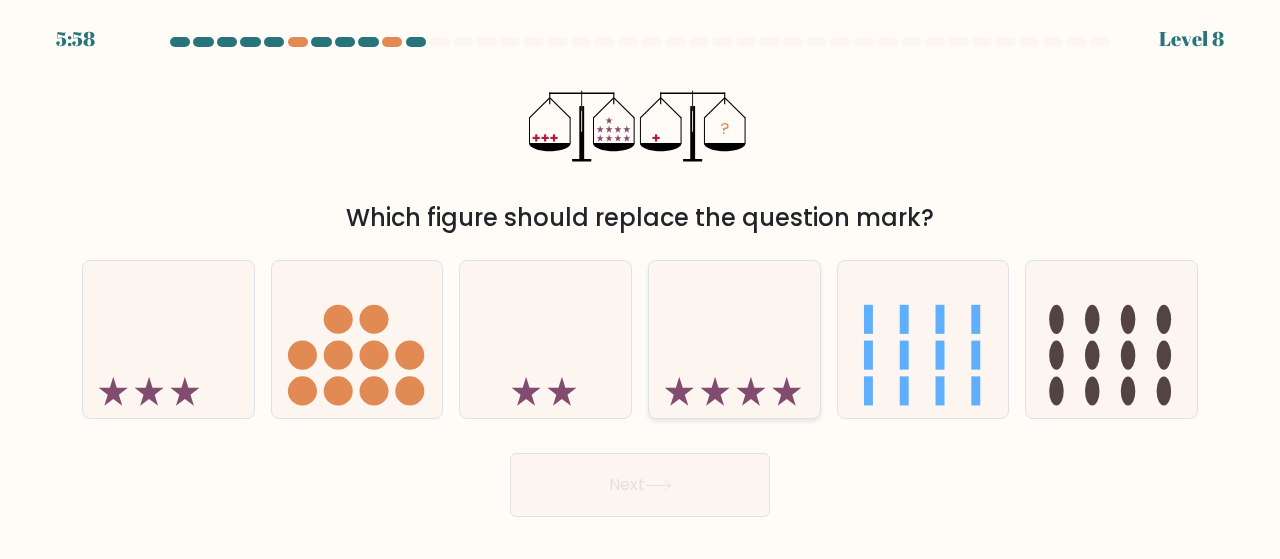 click 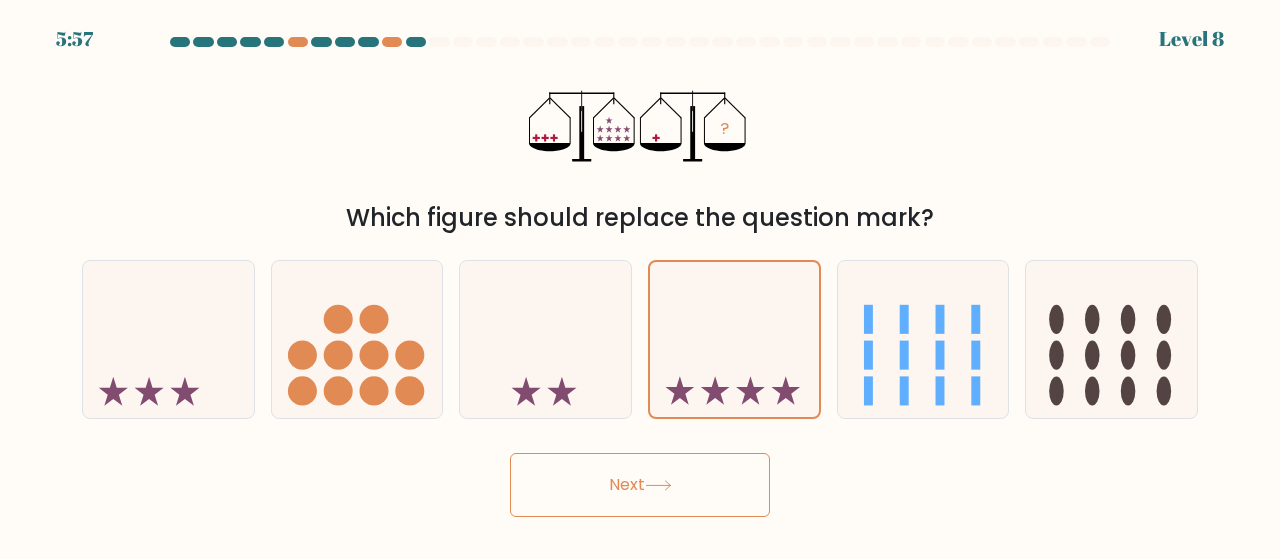 click on "Next" at bounding box center [640, 485] 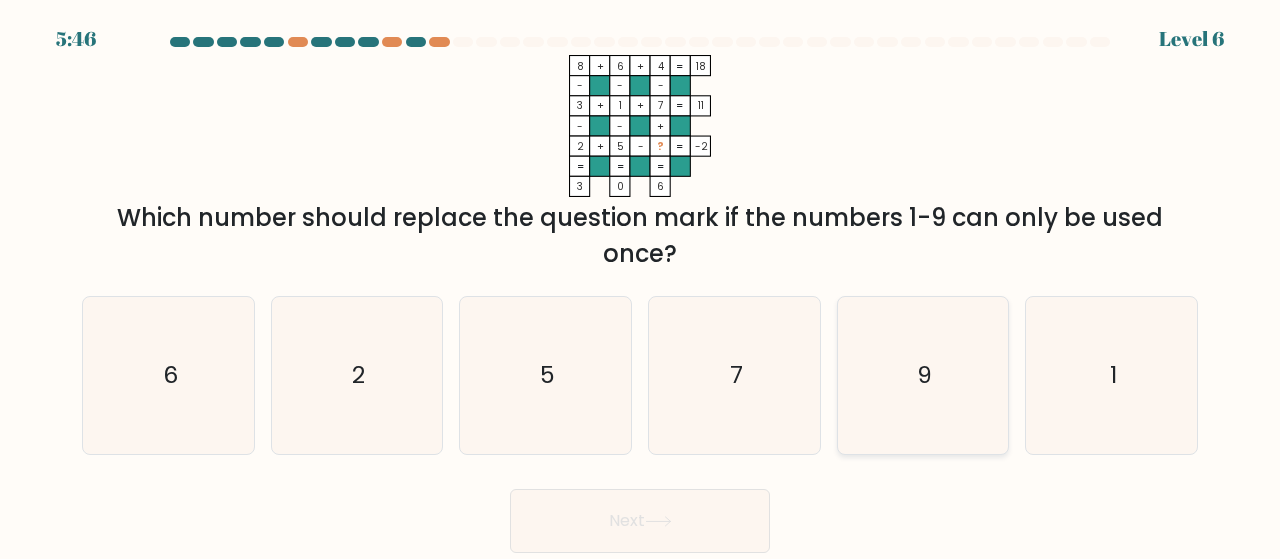 click on "9" 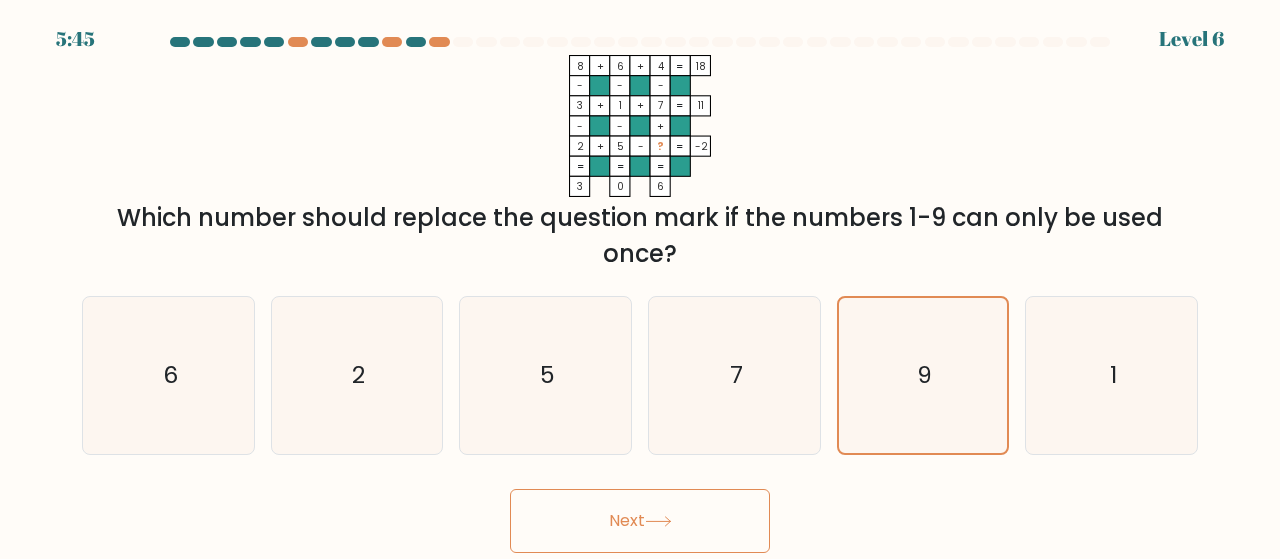 click on "Next" at bounding box center [640, 521] 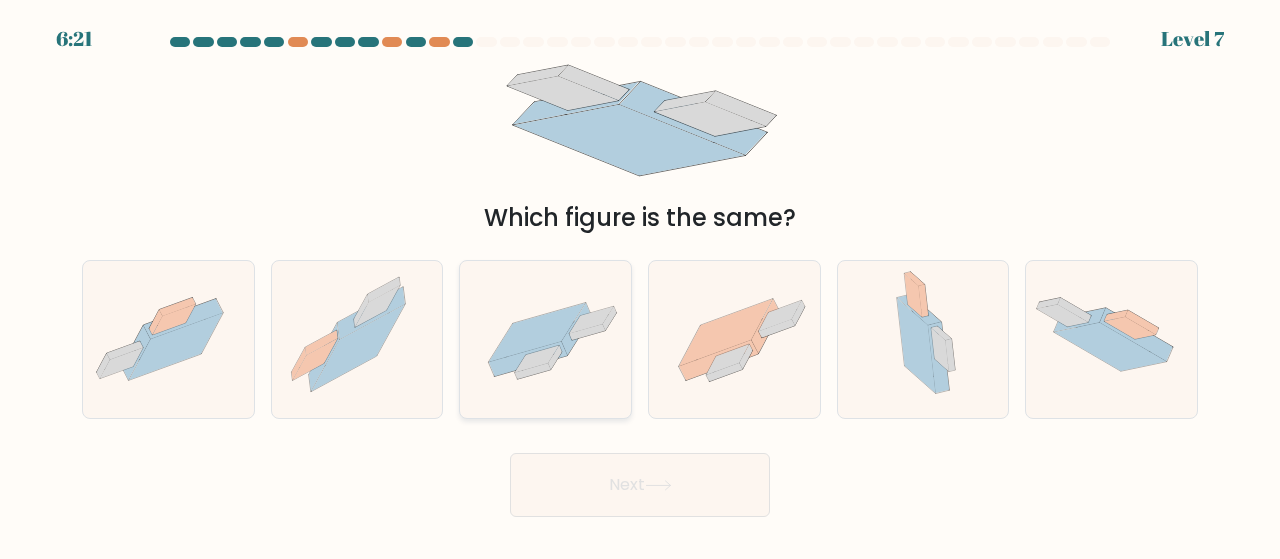 click 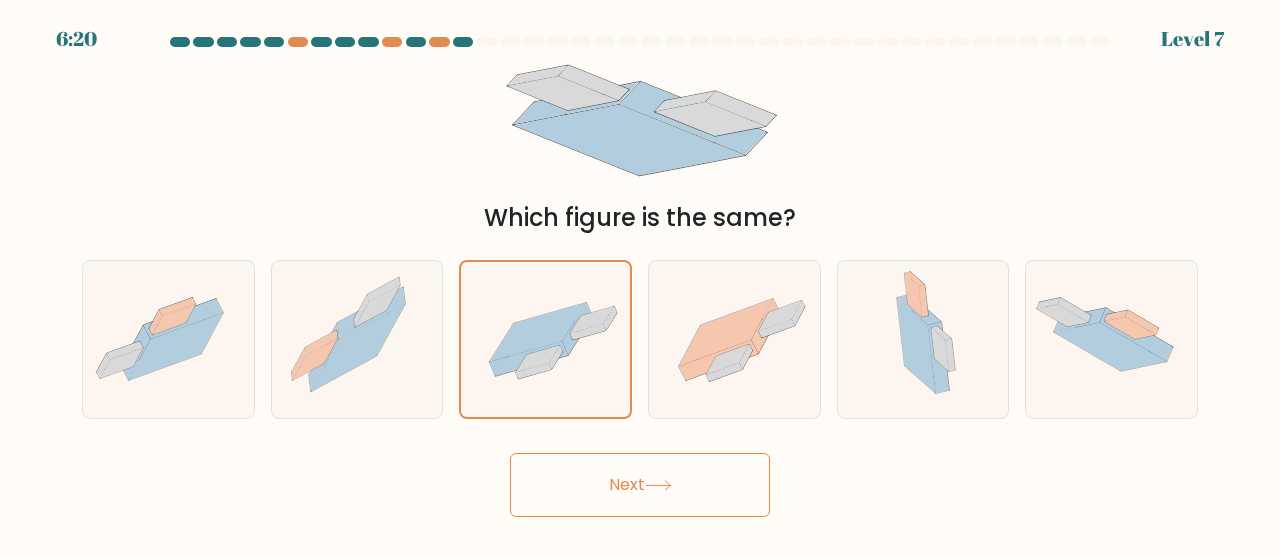 click on "Next" at bounding box center (640, 485) 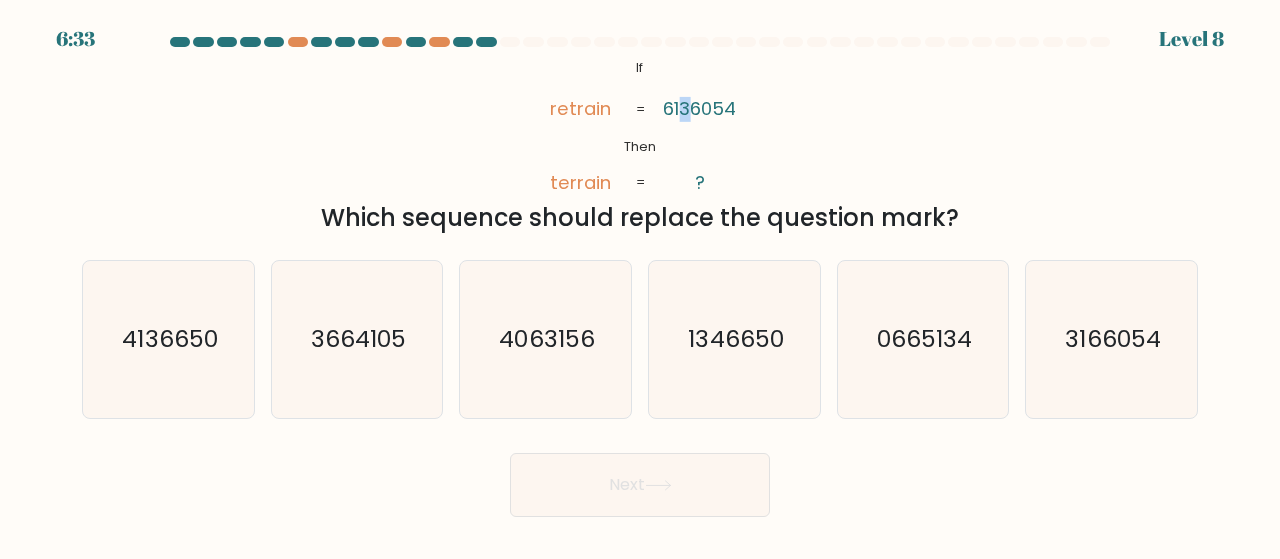 click on "6136054" 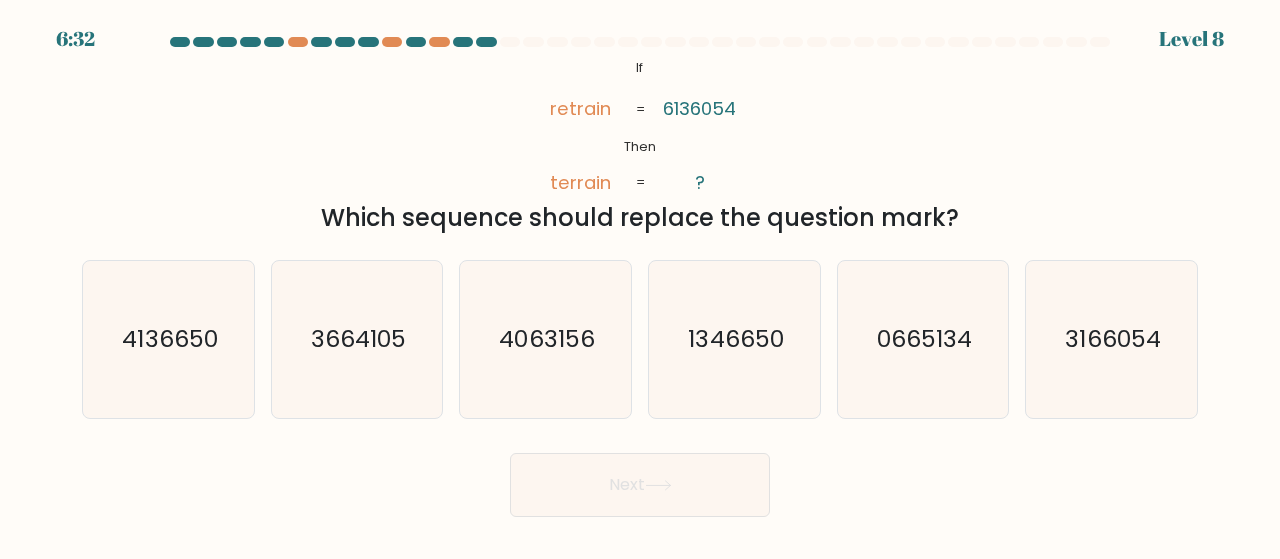 click on "@import url('https://fonts.googleapis.com/css?family=Abril+Fatface:400,100,100italic,300,300italic,400italic,500,500italic,700,700italic,900,900italic');           If       Then       retrain       terrain       6136054       ?       =       =" 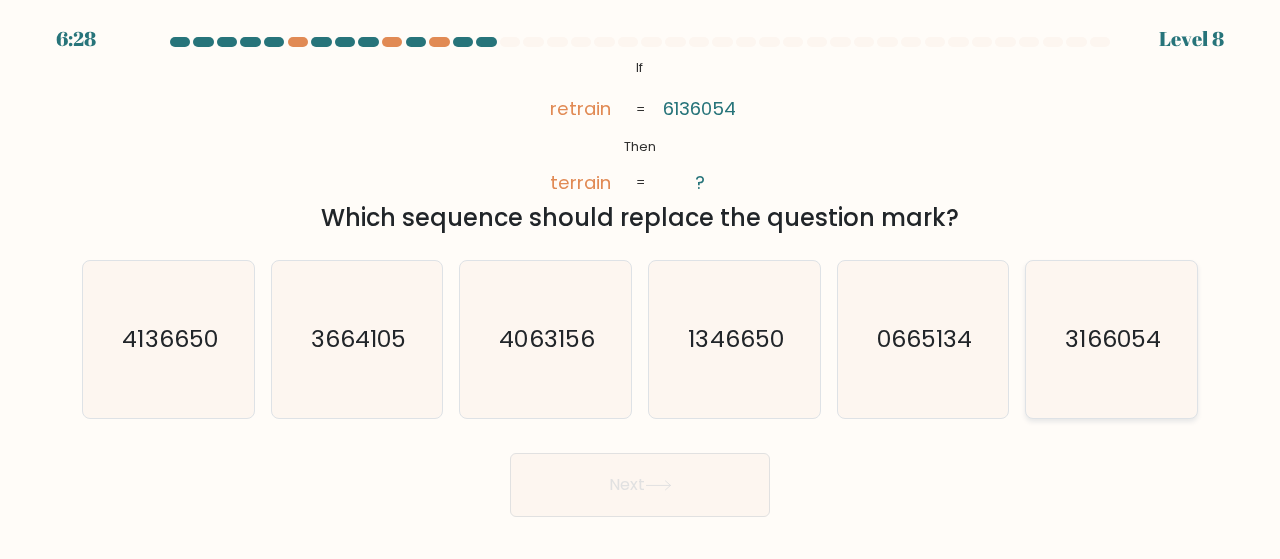 click on "3166054" 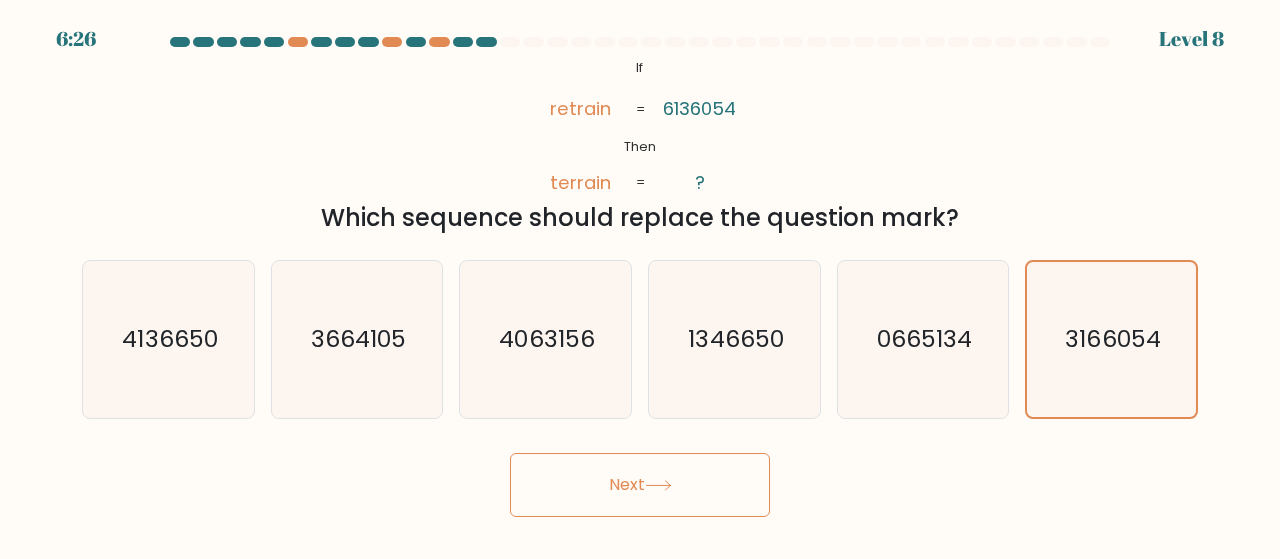click on "Next" at bounding box center (640, 485) 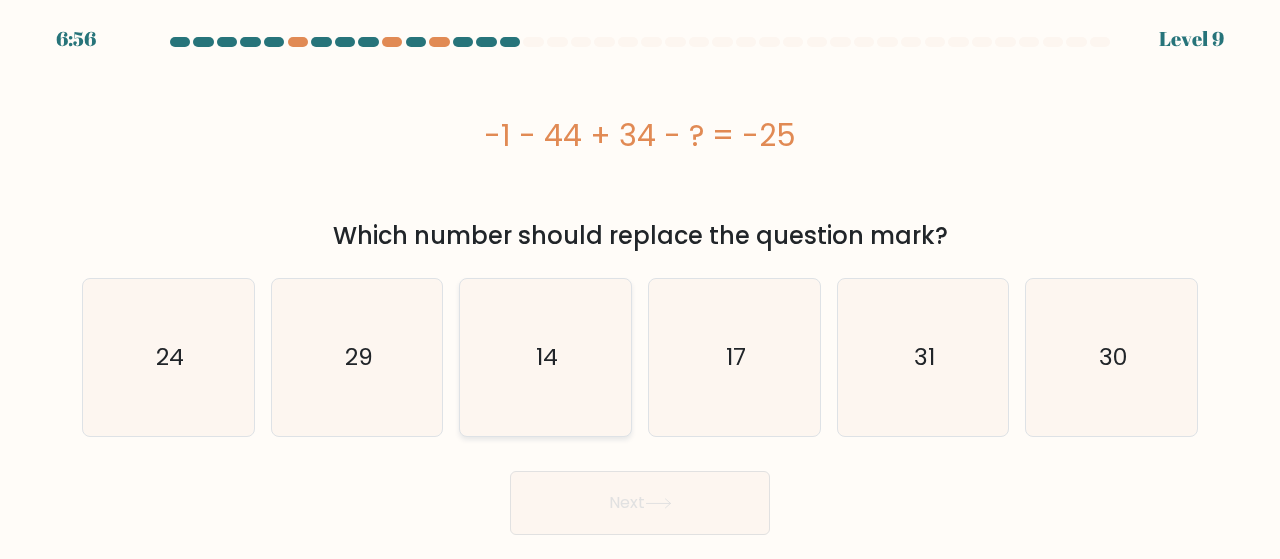 click on "14" 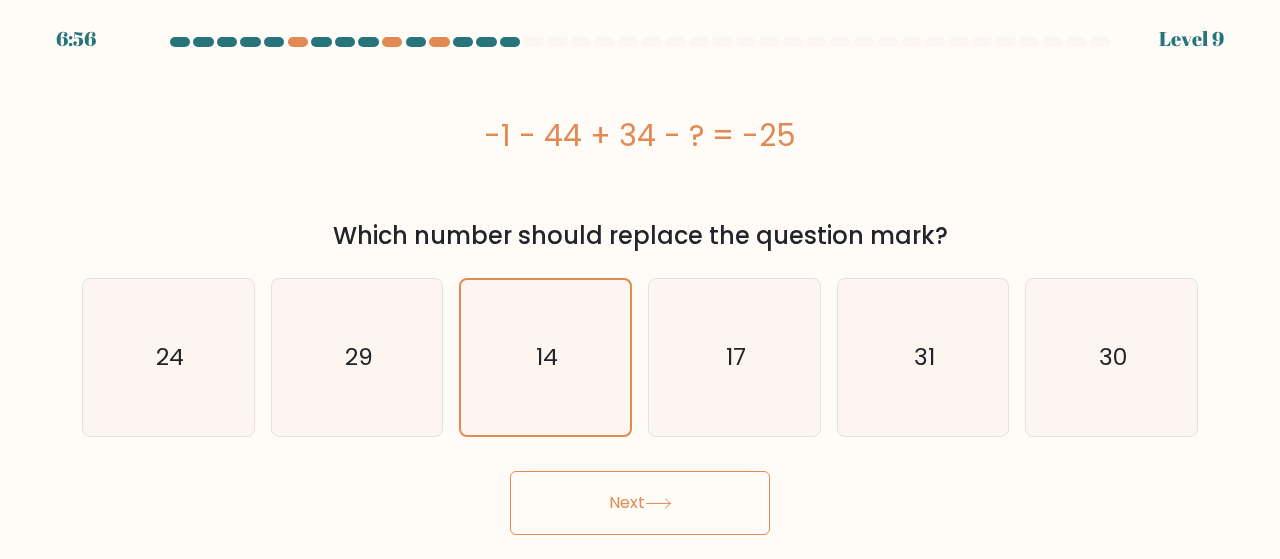 click on "Next" at bounding box center (640, 503) 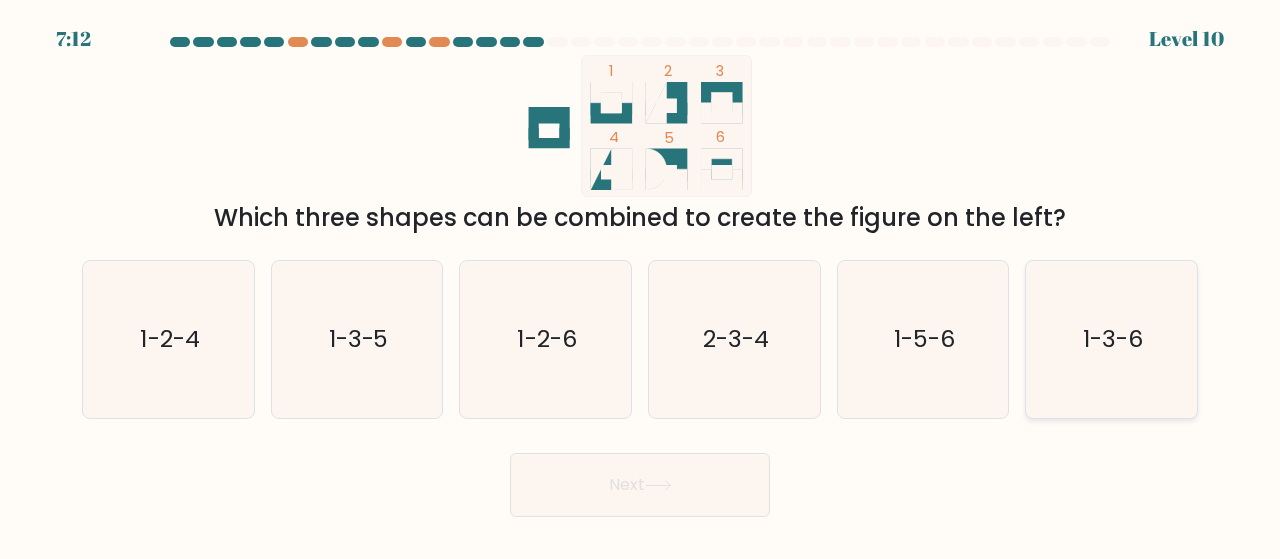 click on "1-3-6" 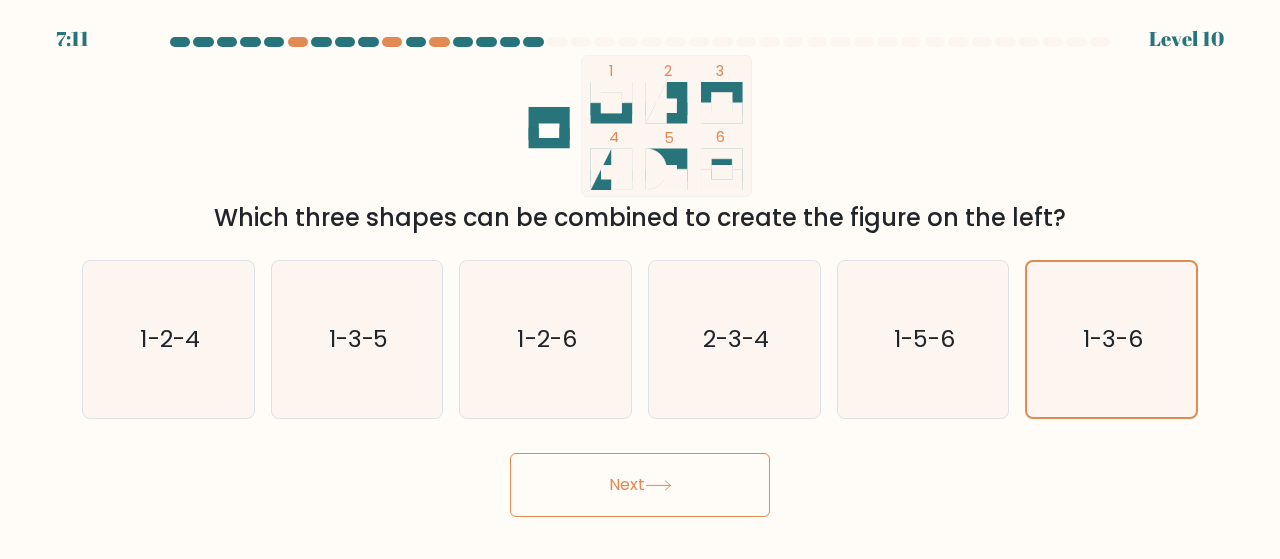 click on "Next" at bounding box center (640, 485) 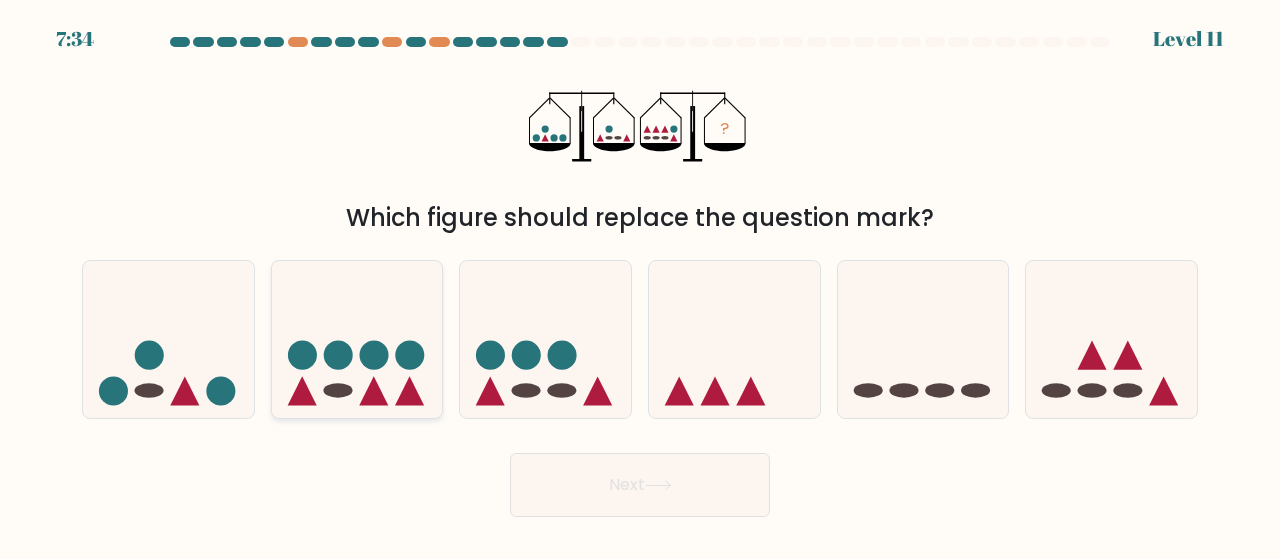 click 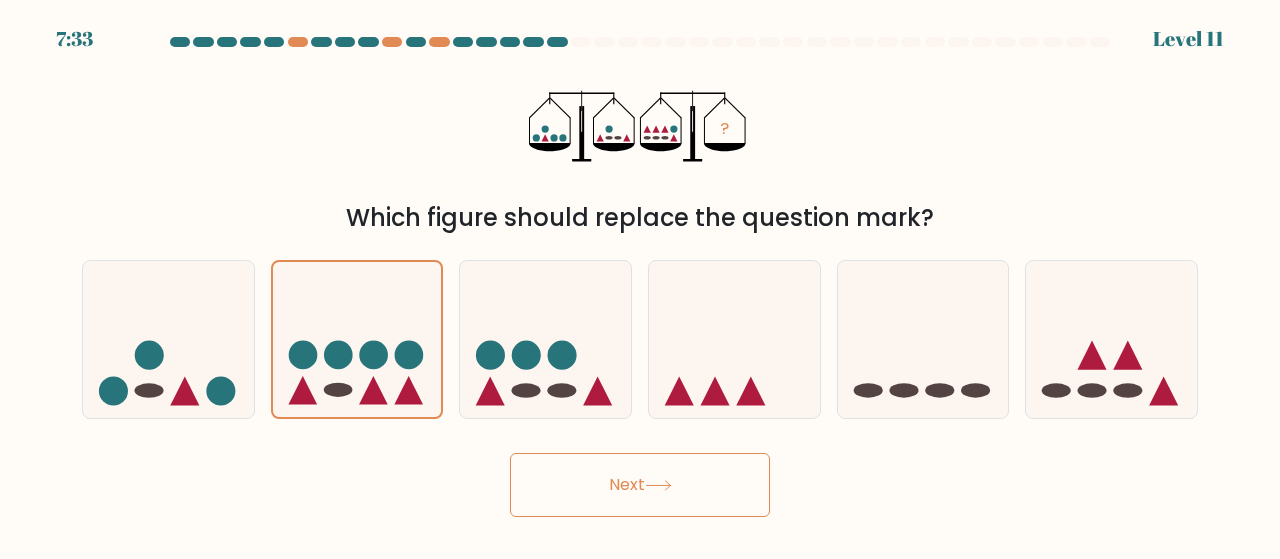 click on "Next" at bounding box center [640, 485] 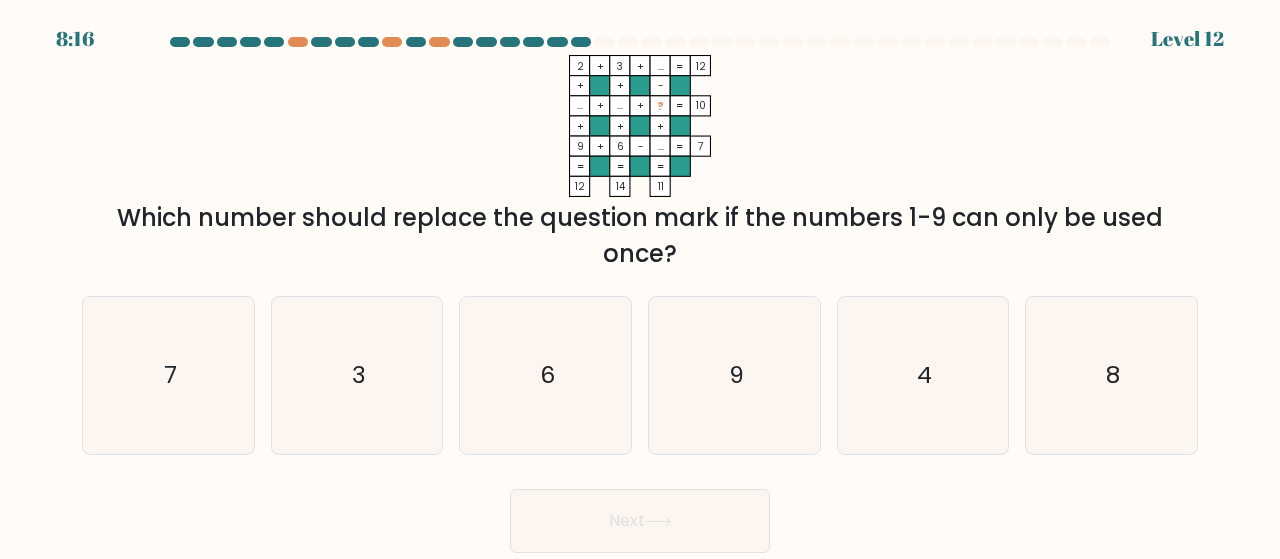 drag, startPoint x: 689, startPoint y: 406, endPoint x: 664, endPoint y: 497, distance: 94.371605 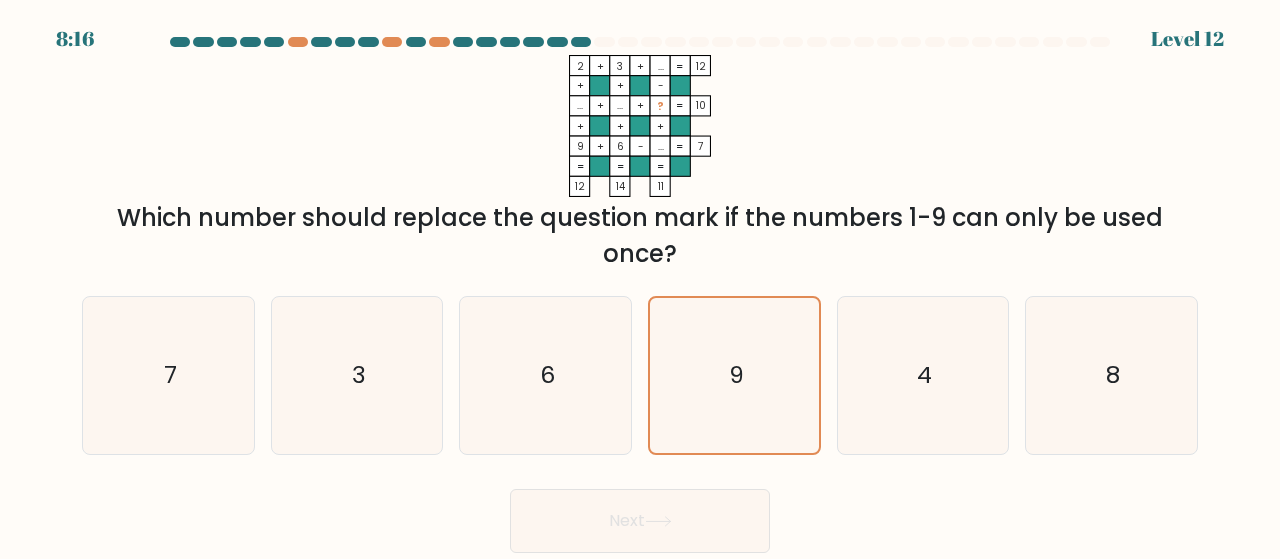click on "Next" at bounding box center [640, 521] 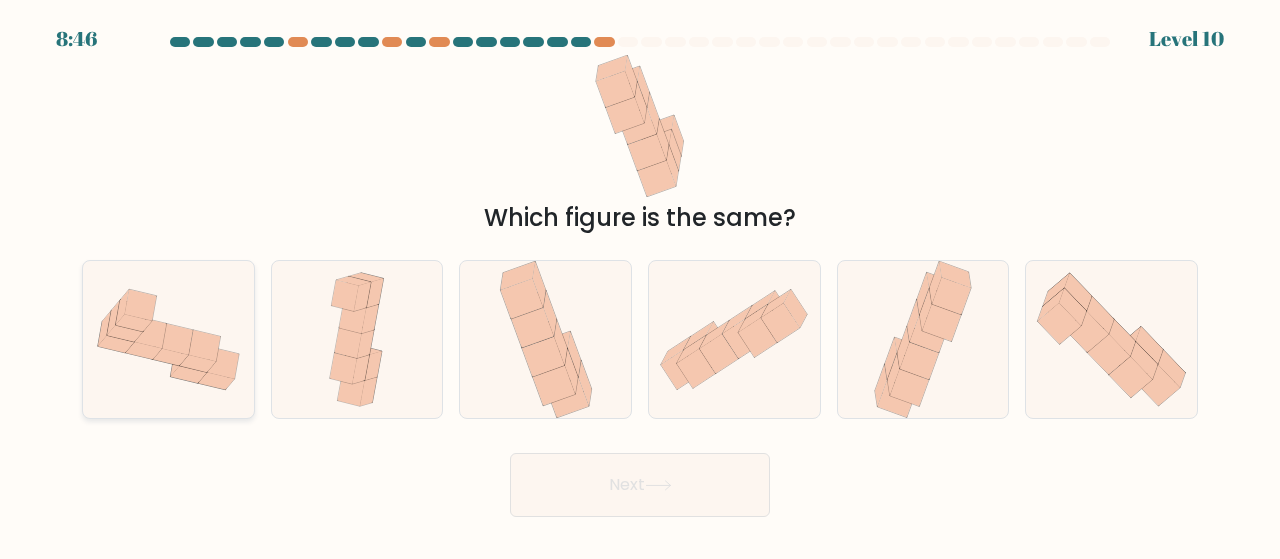 drag, startPoint x: 164, startPoint y: 363, endPoint x: 189, endPoint y: 380, distance: 30.232433 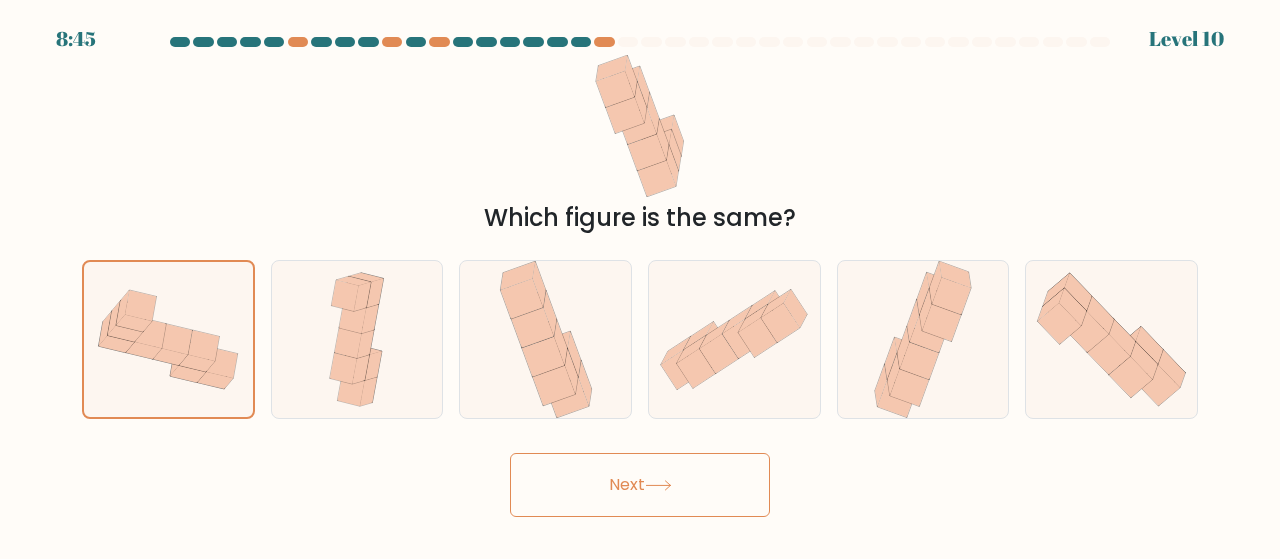 click on "Next" at bounding box center [640, 485] 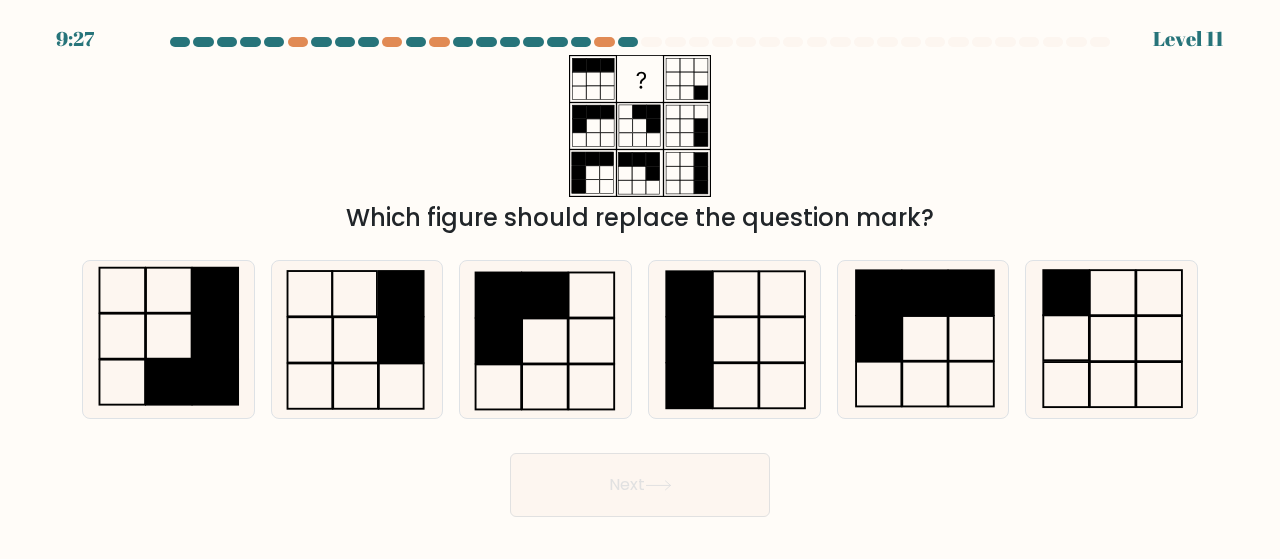 drag, startPoint x: 534, startPoint y: 353, endPoint x: 566, endPoint y: 451, distance: 103.09219 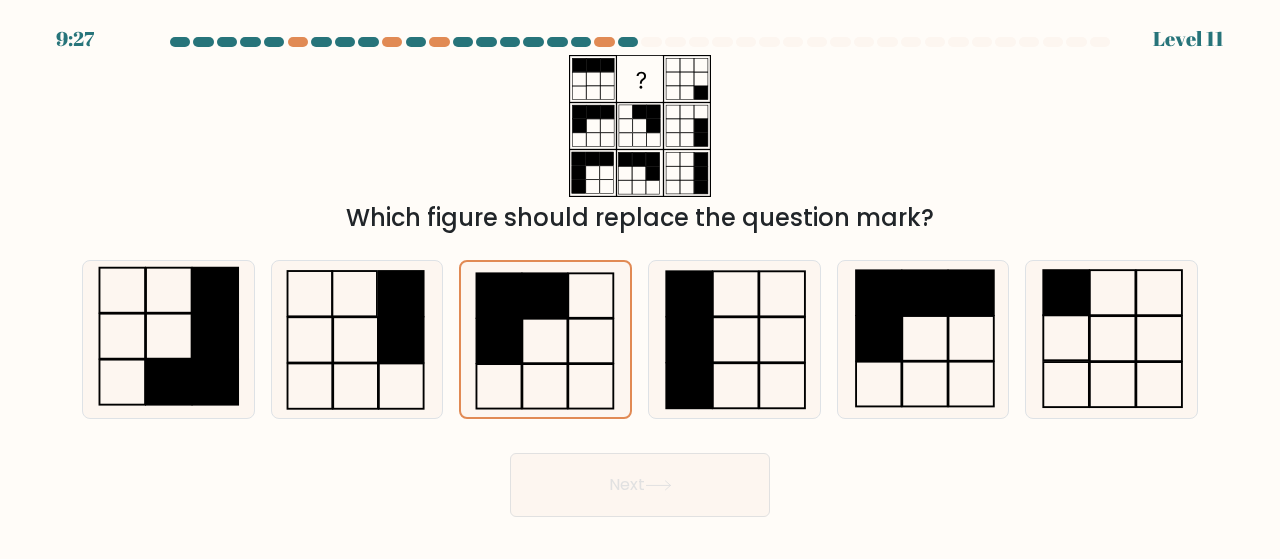 click on "Next" at bounding box center (640, 485) 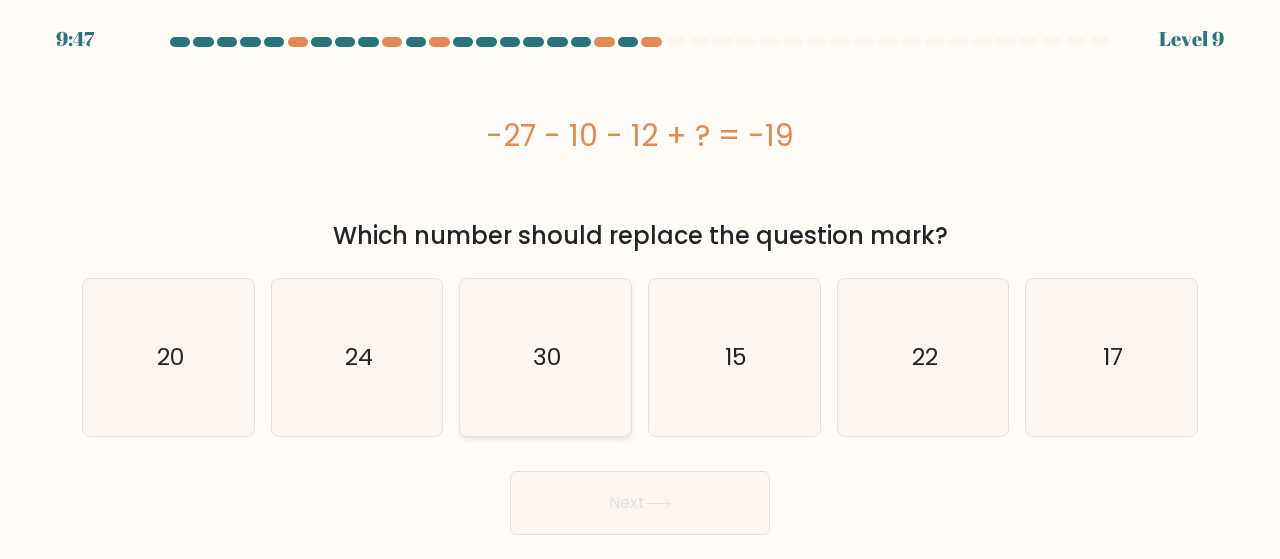 click on "30" 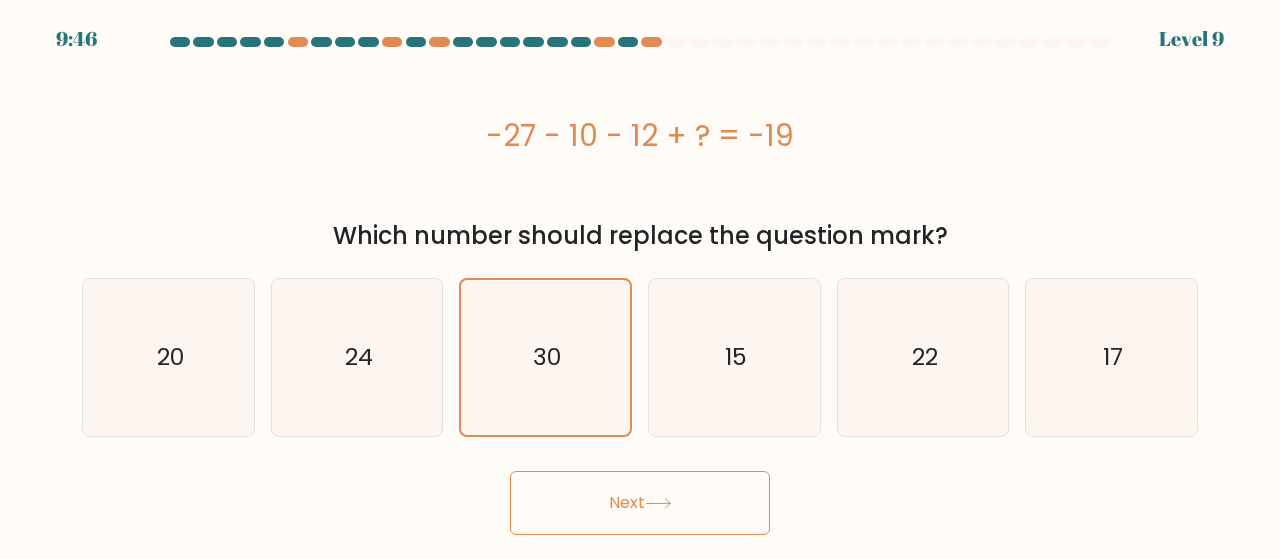 click on "Next" at bounding box center (640, 503) 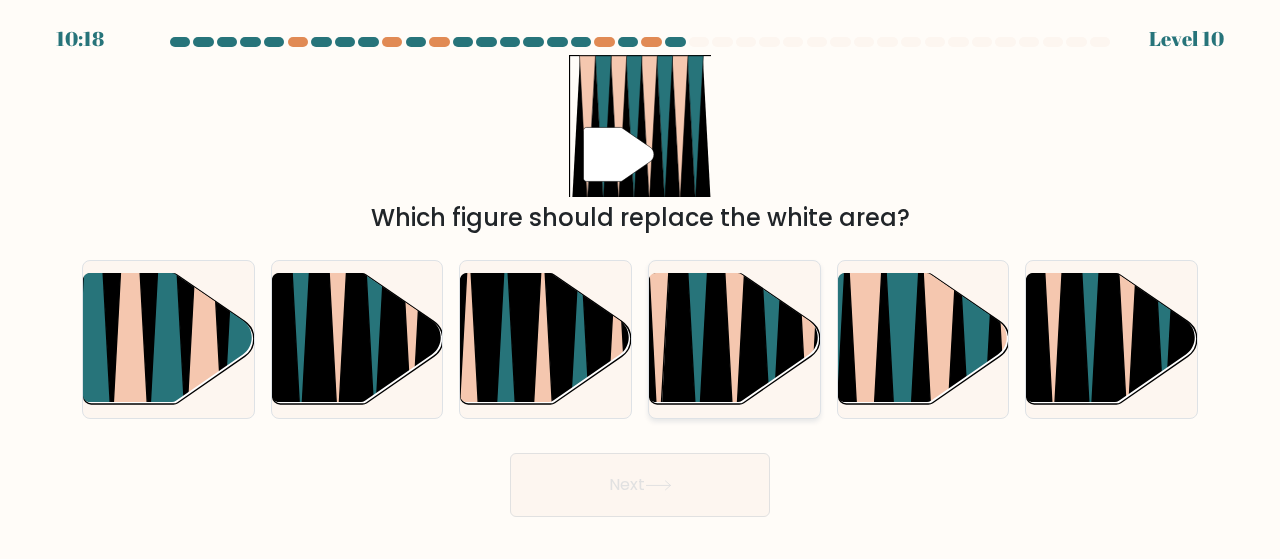 click 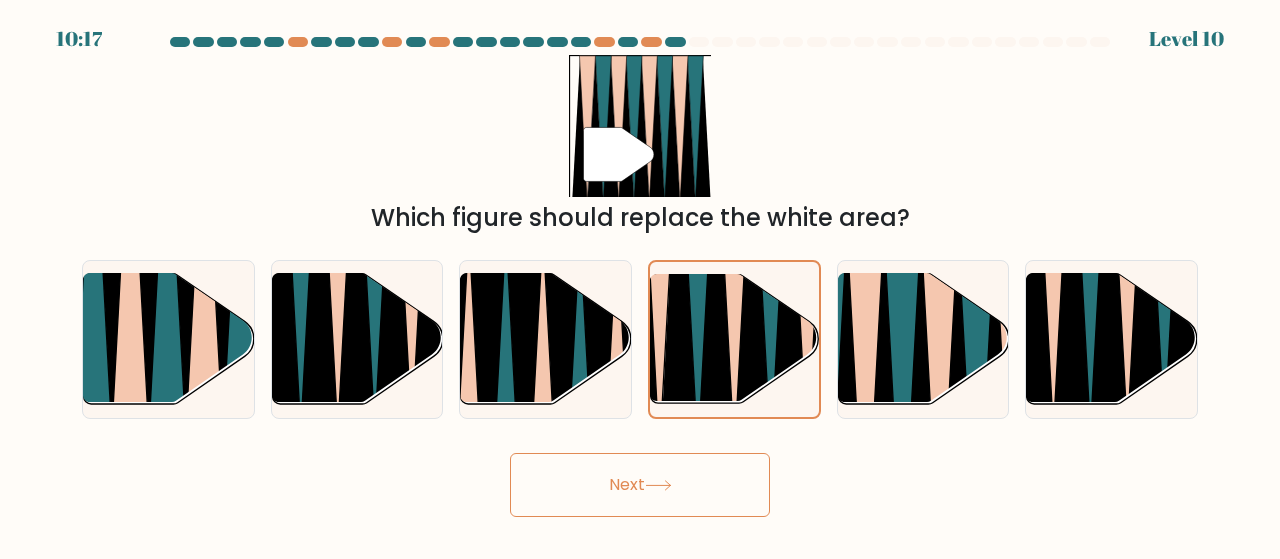 click 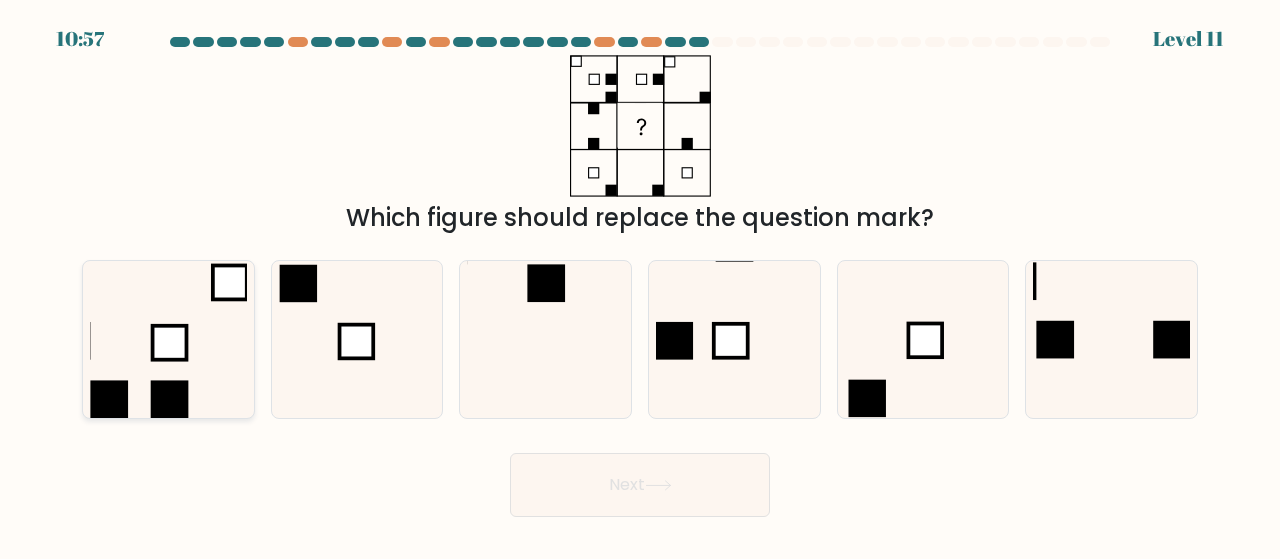click 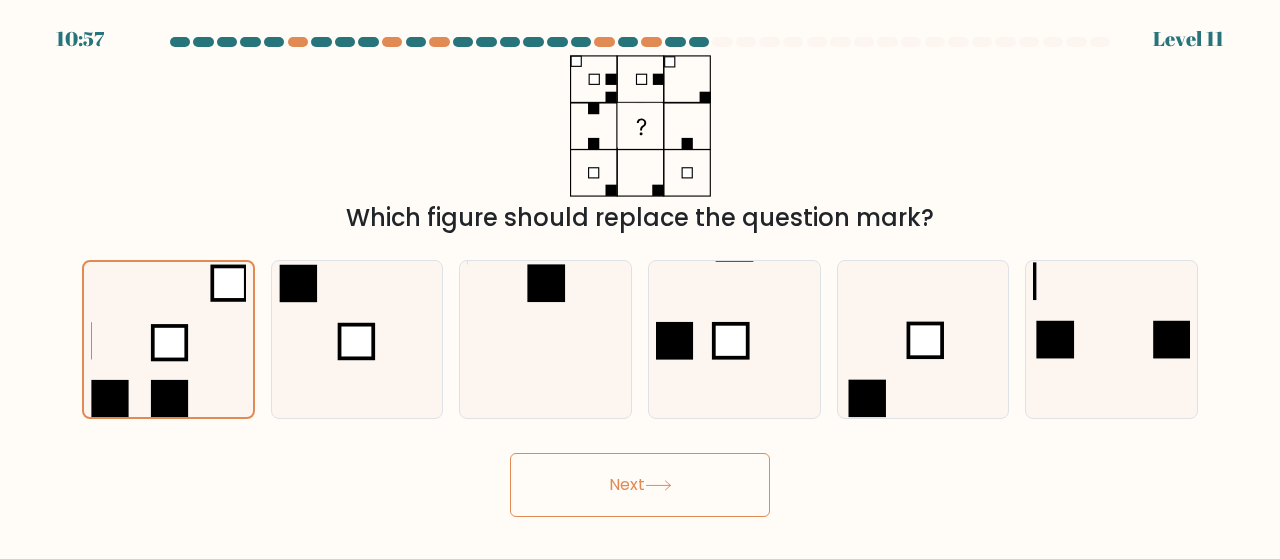 click on "Next" at bounding box center (640, 485) 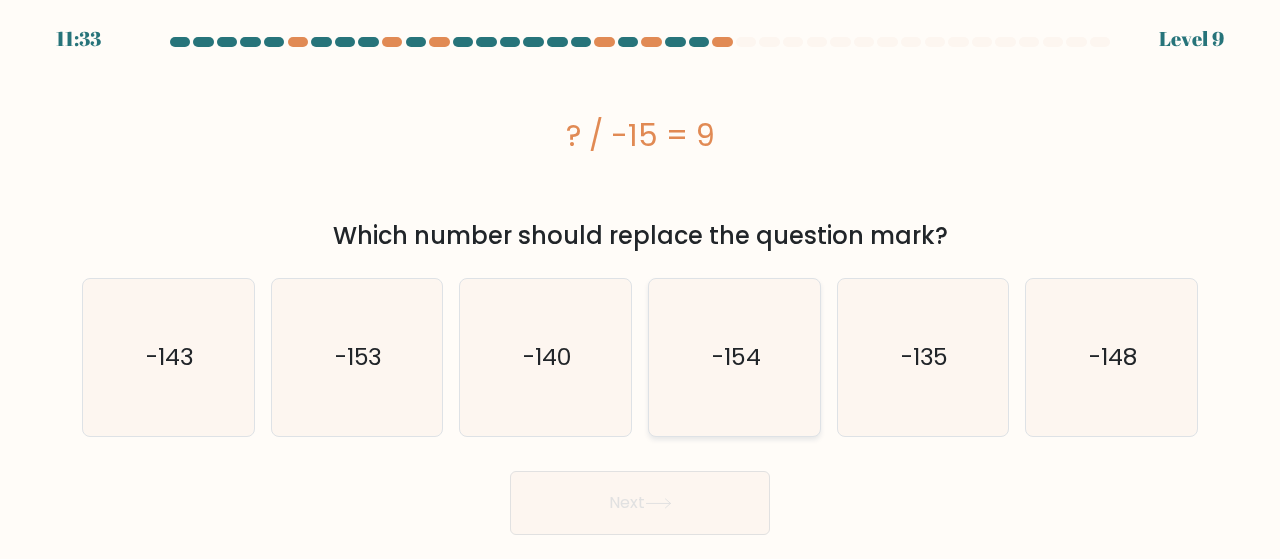 click on "-154" 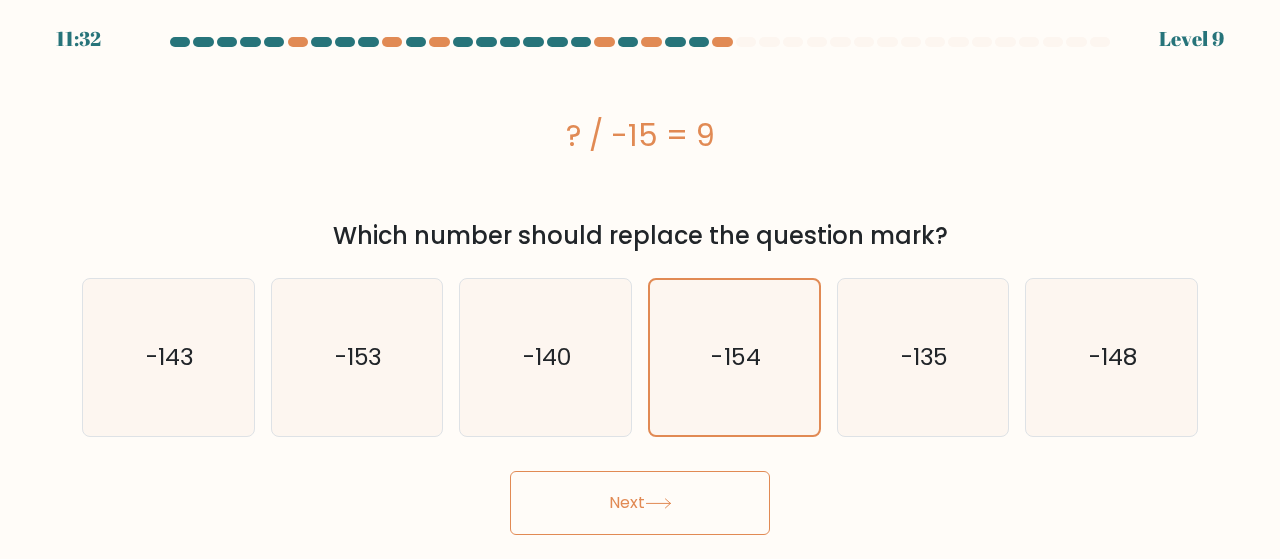 click on "Next" at bounding box center (640, 503) 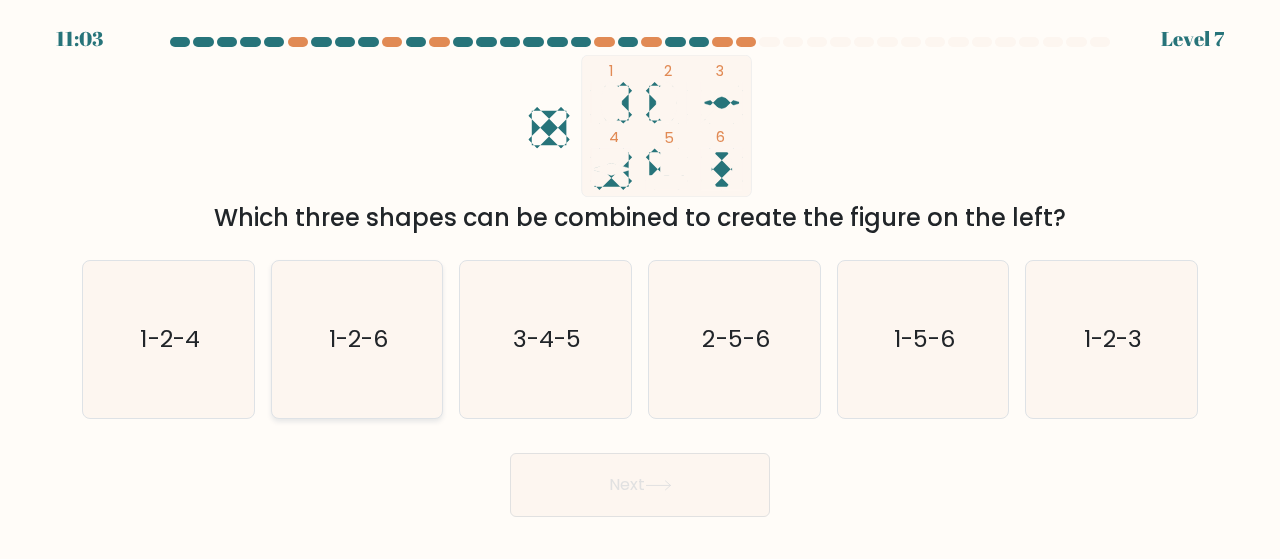 click on "1-2-6" at bounding box center (357, 339) 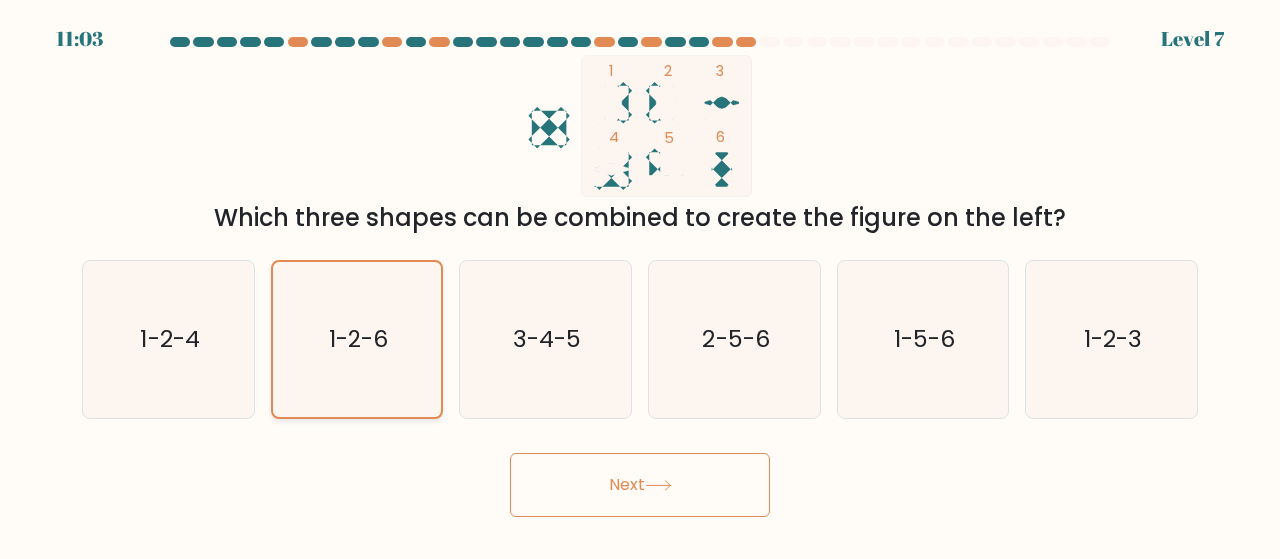 drag, startPoint x: 396, startPoint y: 362, endPoint x: 402, endPoint y: 371, distance: 10.816654 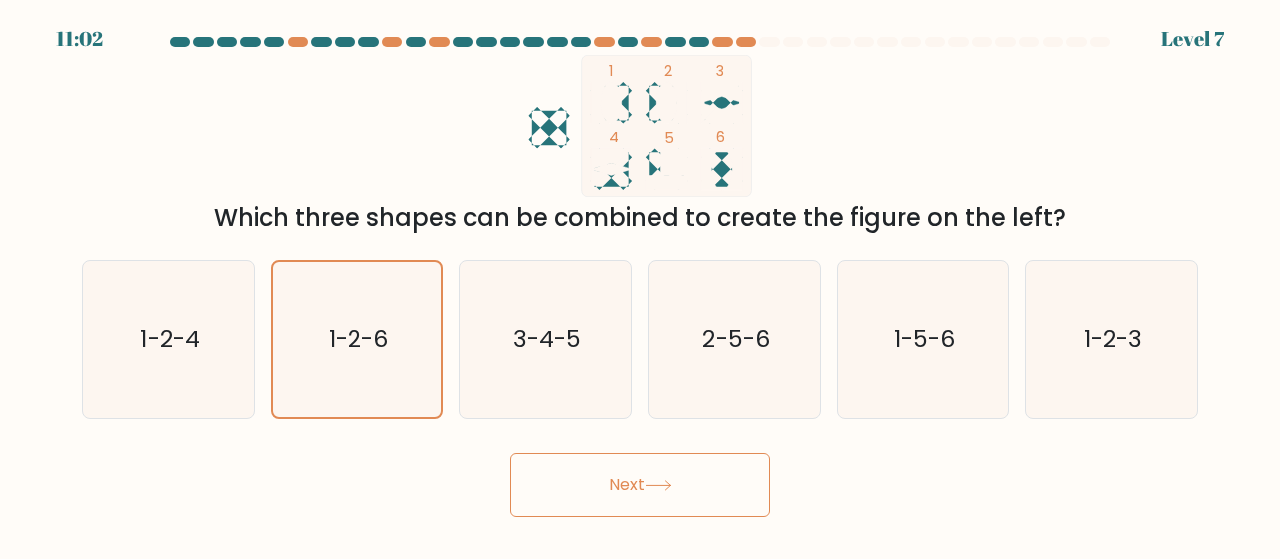 click on "Next" at bounding box center (640, 485) 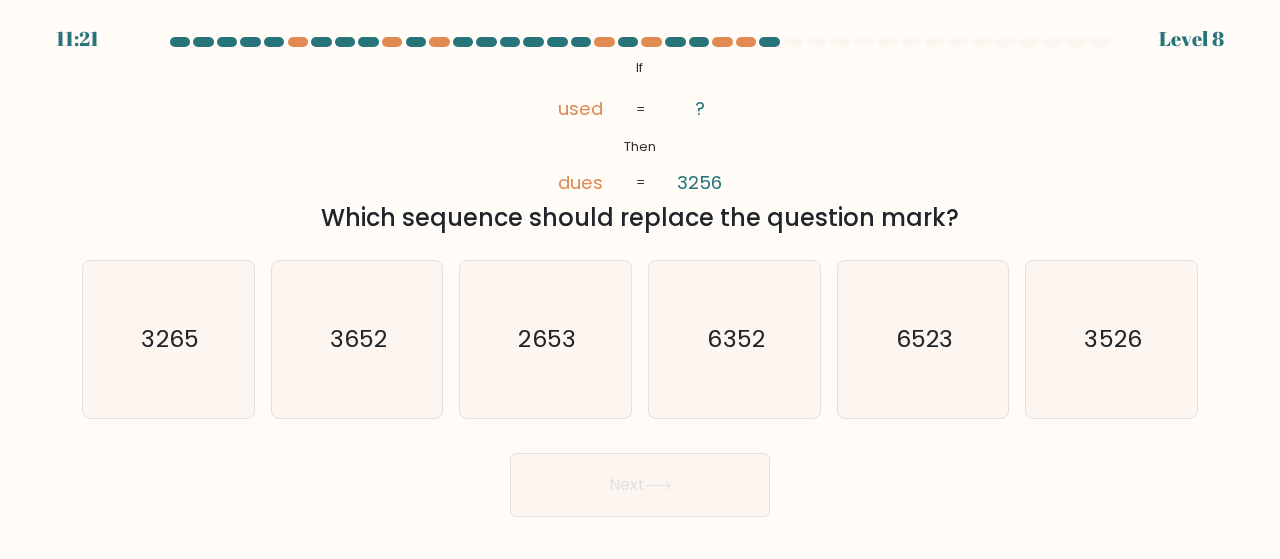 drag, startPoint x: 601, startPoint y: 326, endPoint x: 650, endPoint y: 421, distance: 106.89247 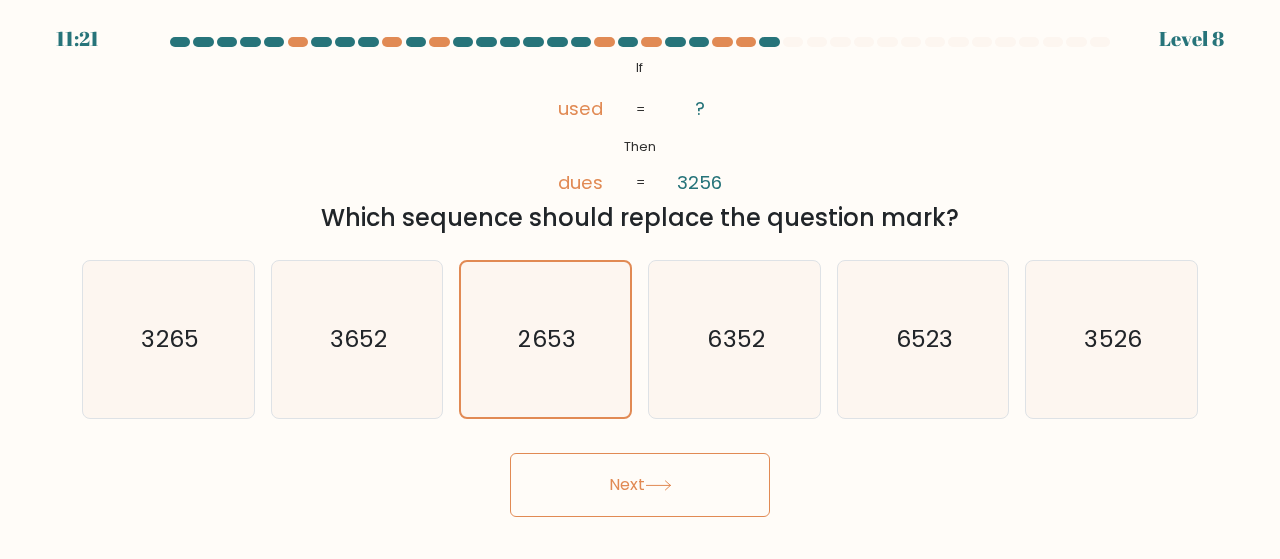 click 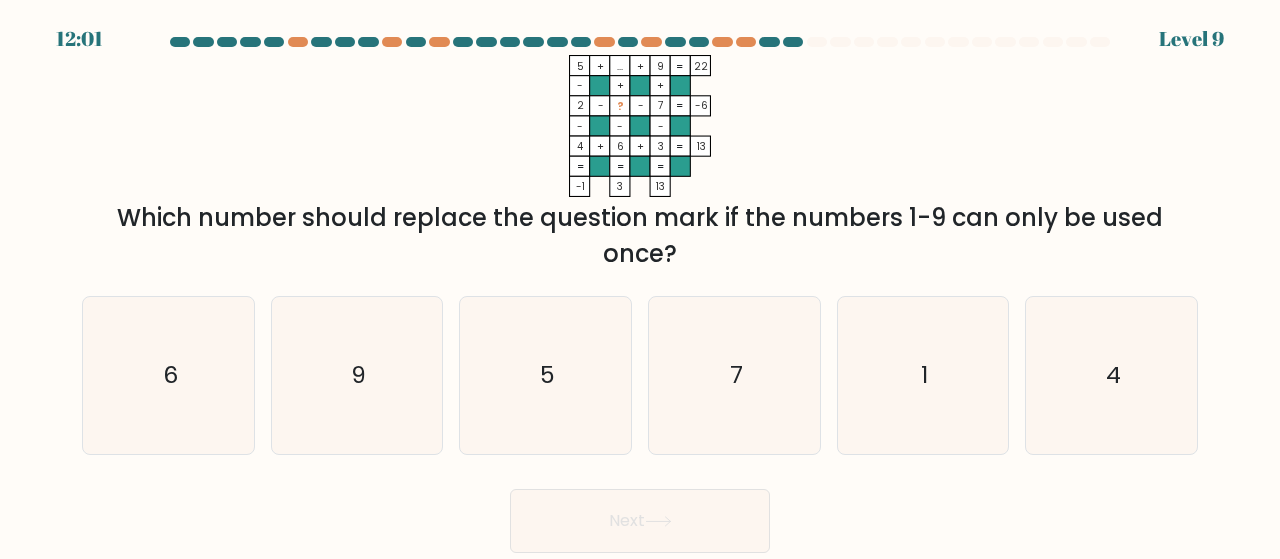 drag, startPoint x: 759, startPoint y: 431, endPoint x: 668, endPoint y: 511, distance: 121.16518 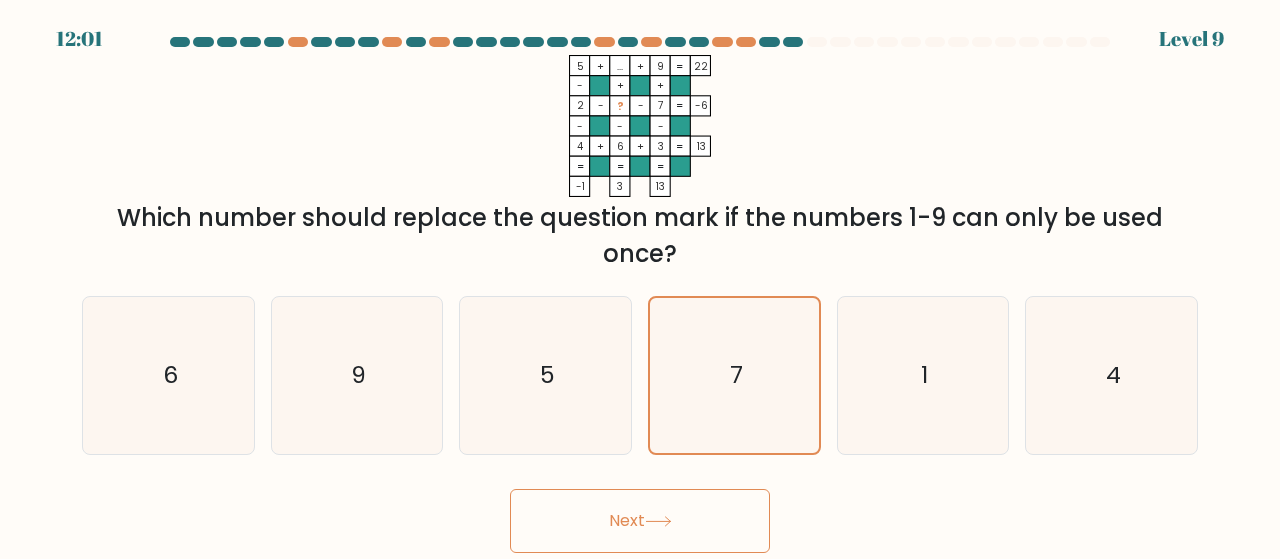 click on "Next" at bounding box center (640, 521) 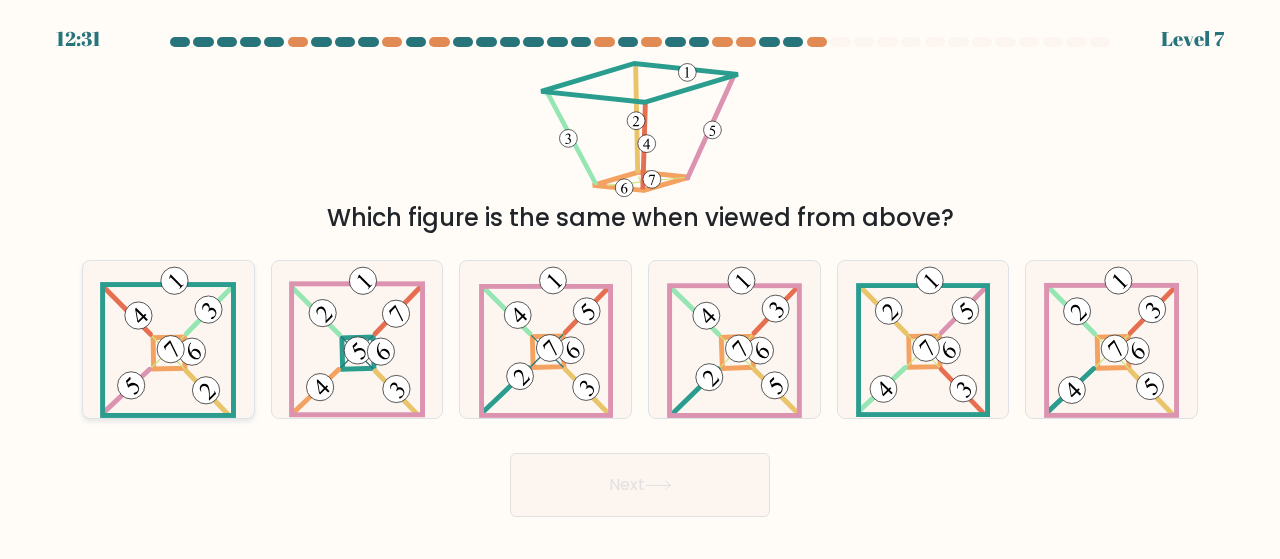 click at bounding box center (168, 339) 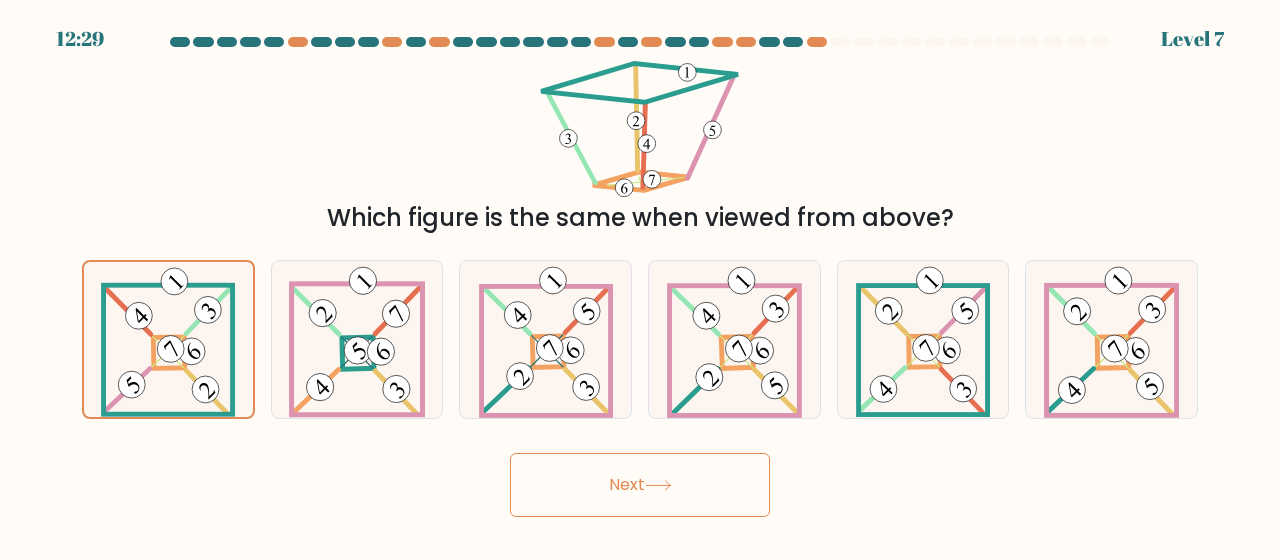 click on "Next" at bounding box center (640, 485) 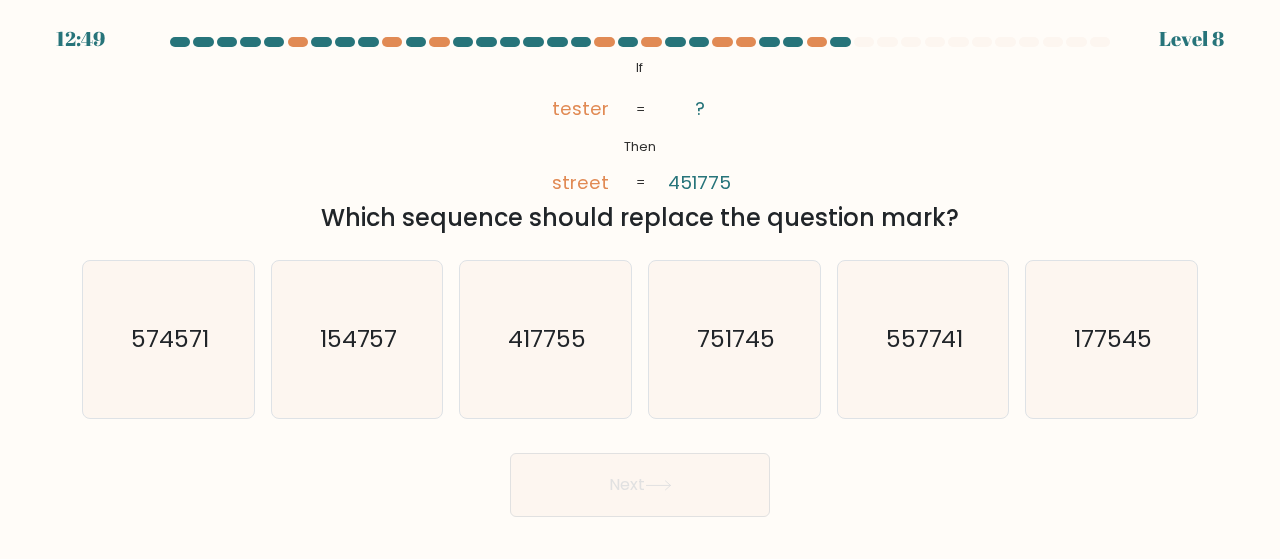 click on "If ?" at bounding box center (640, 277) 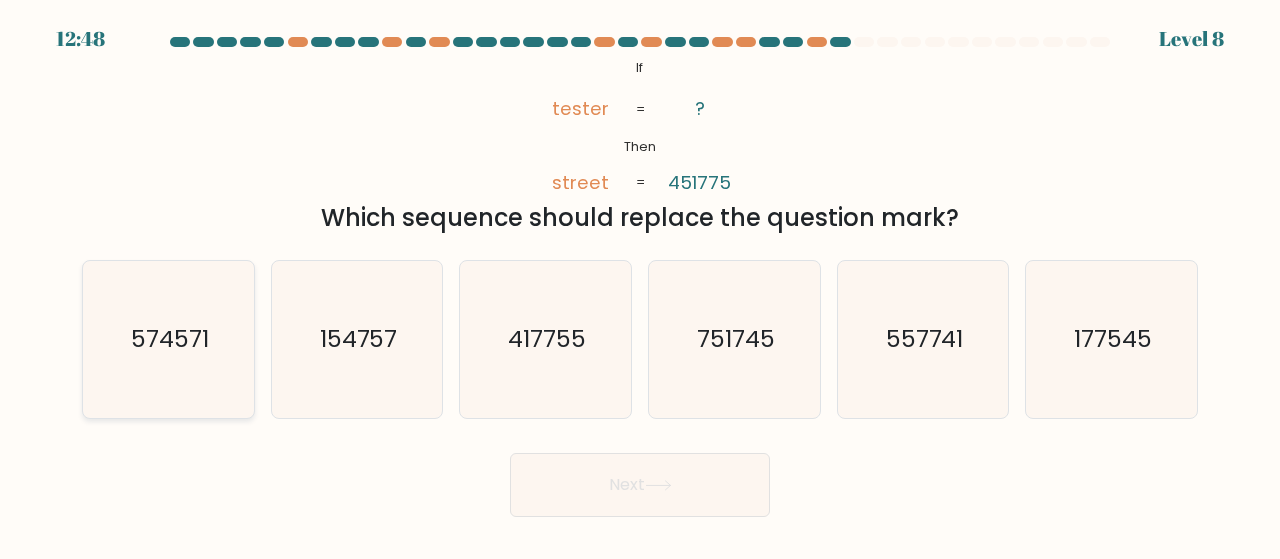 click on "574571" 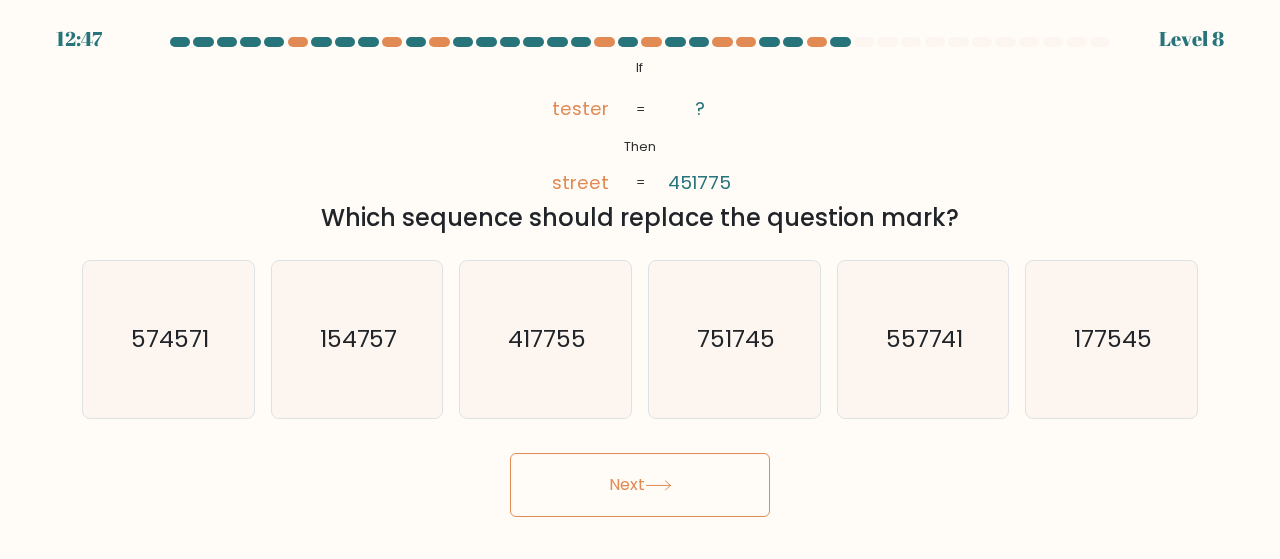 click on "Next" at bounding box center [640, 480] 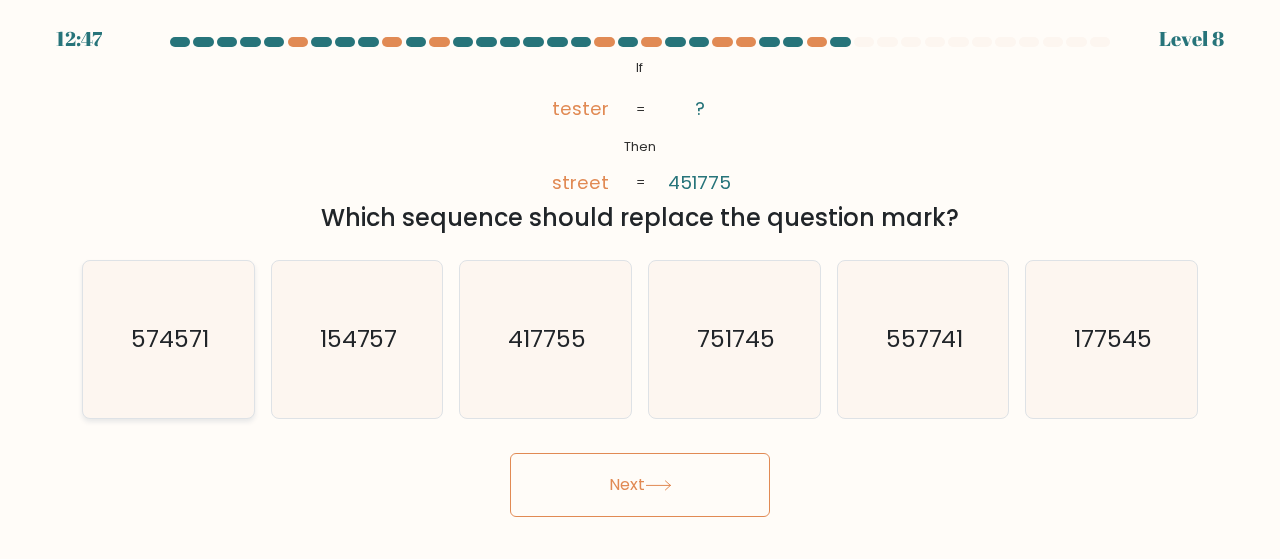 click on "574571" 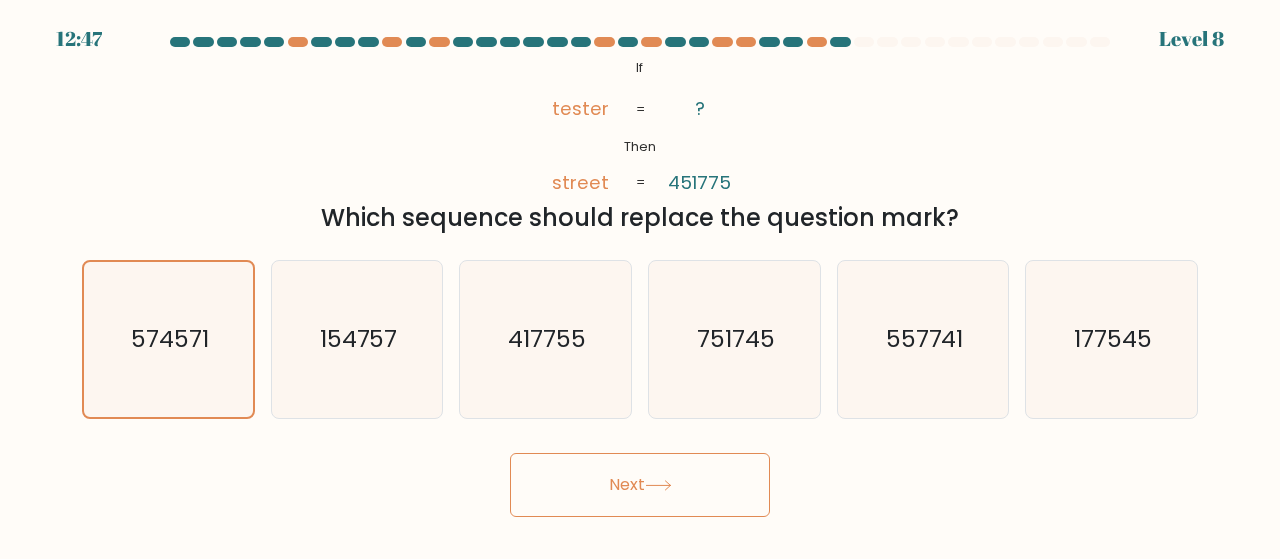 click on "Next" at bounding box center [640, 485] 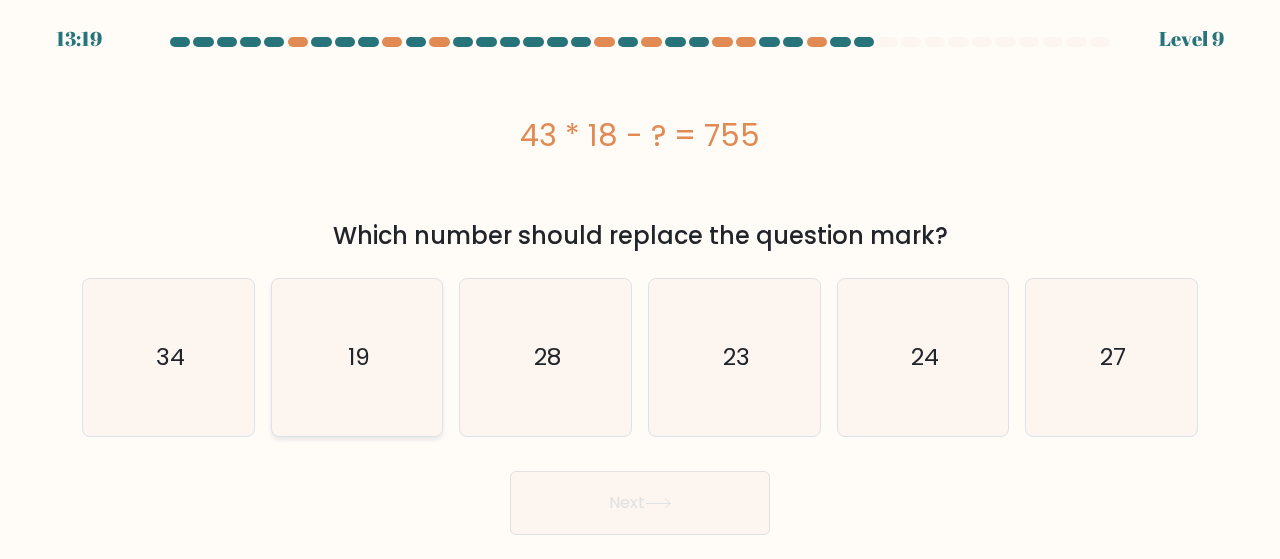 click on "19" 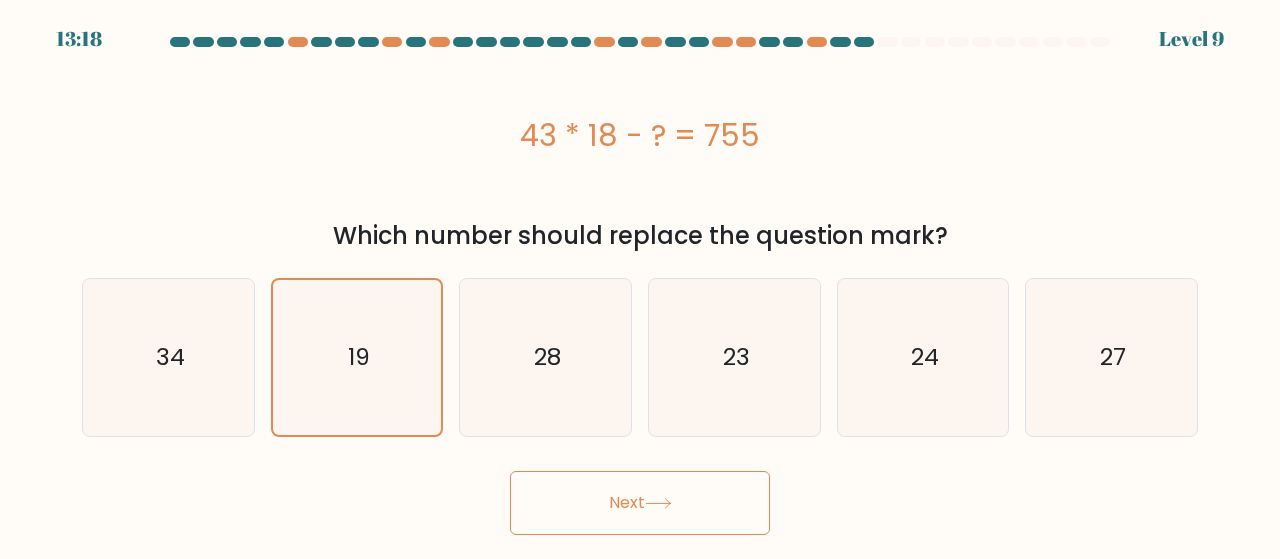 click on "Next" at bounding box center [640, 503] 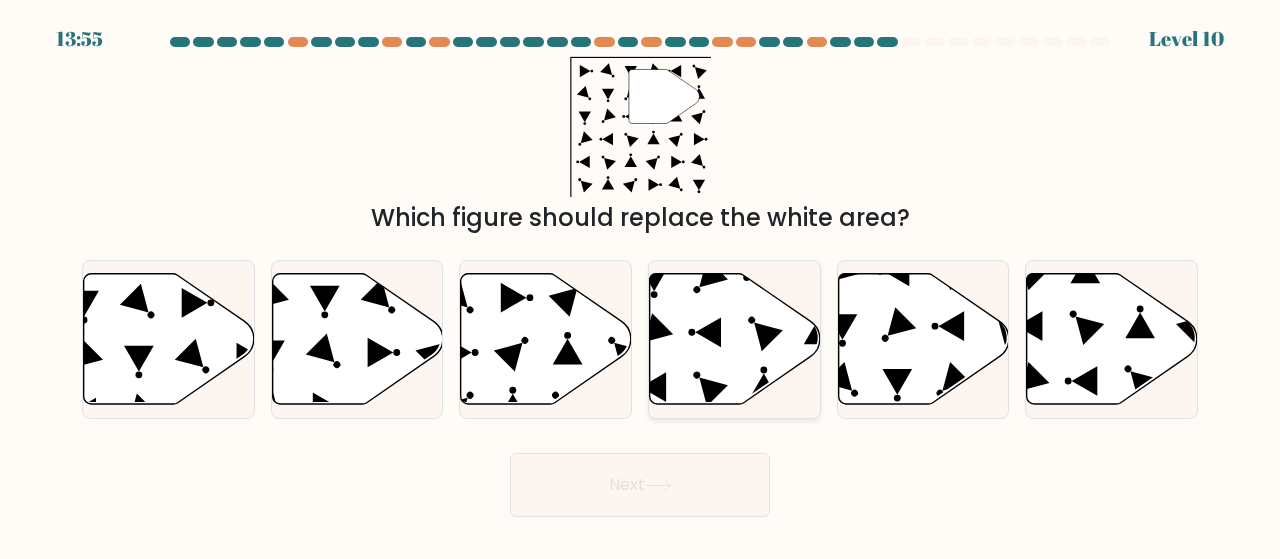click 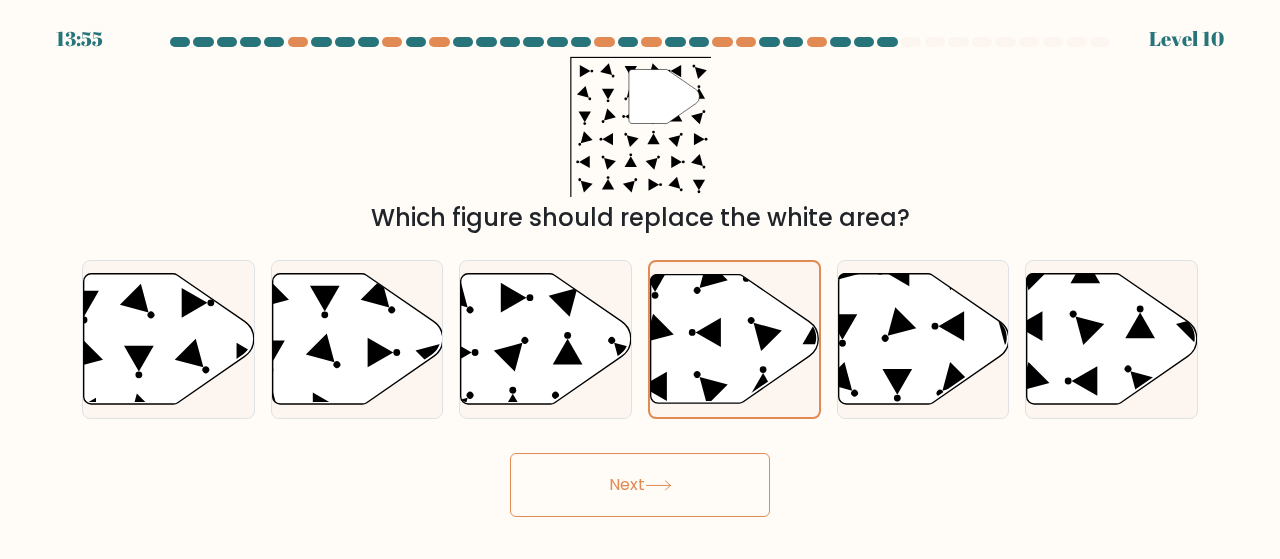 click on "Next" at bounding box center [640, 485] 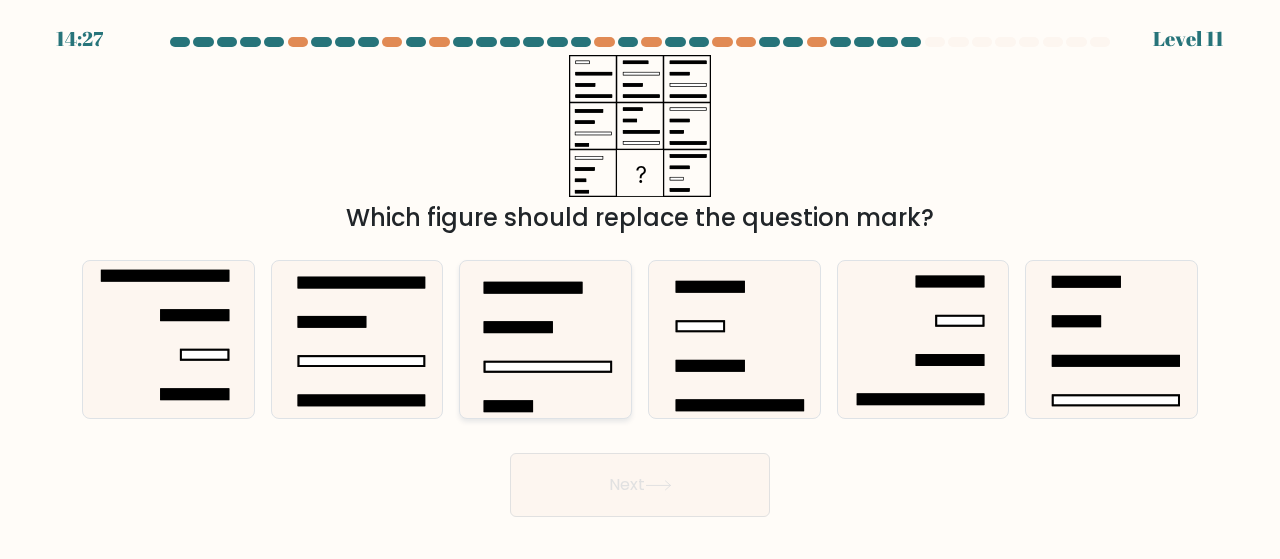 click 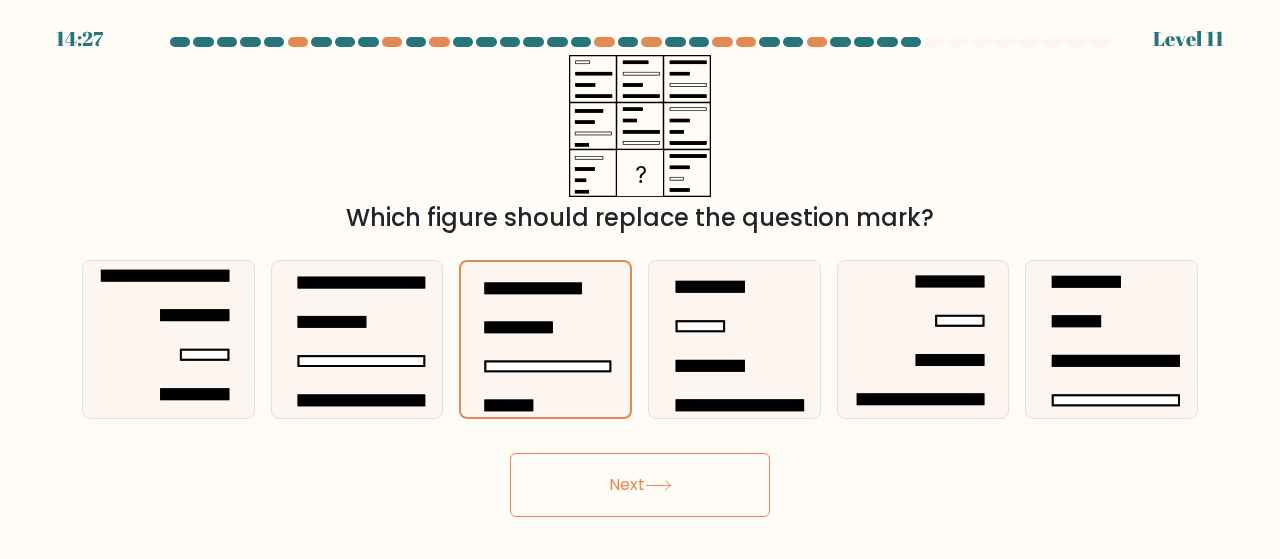 click on "Next" at bounding box center [640, 485] 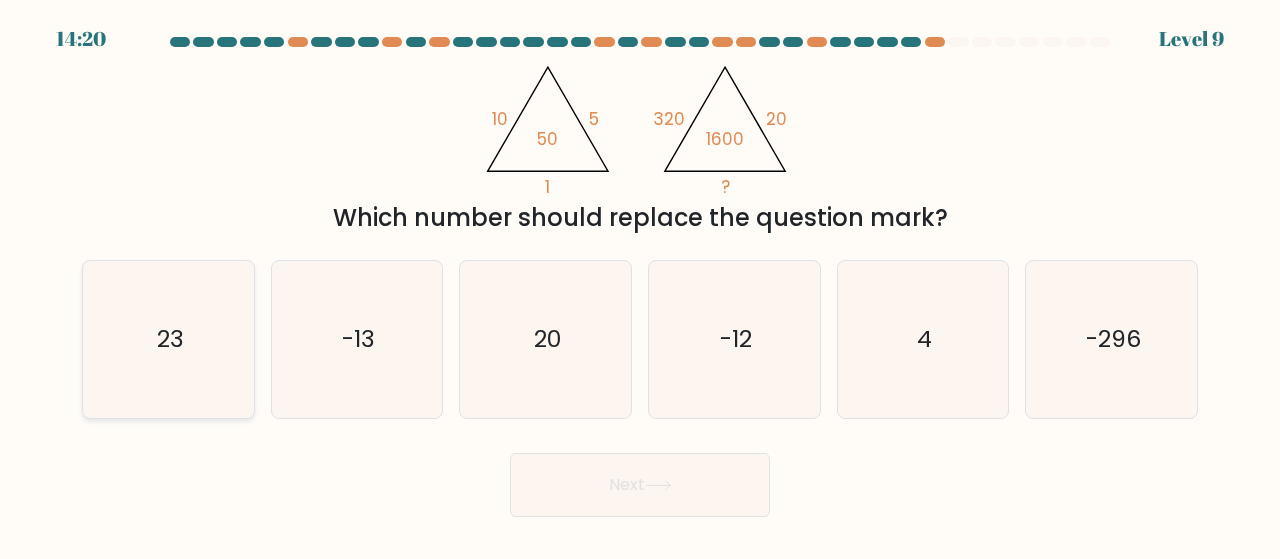 click on "23" 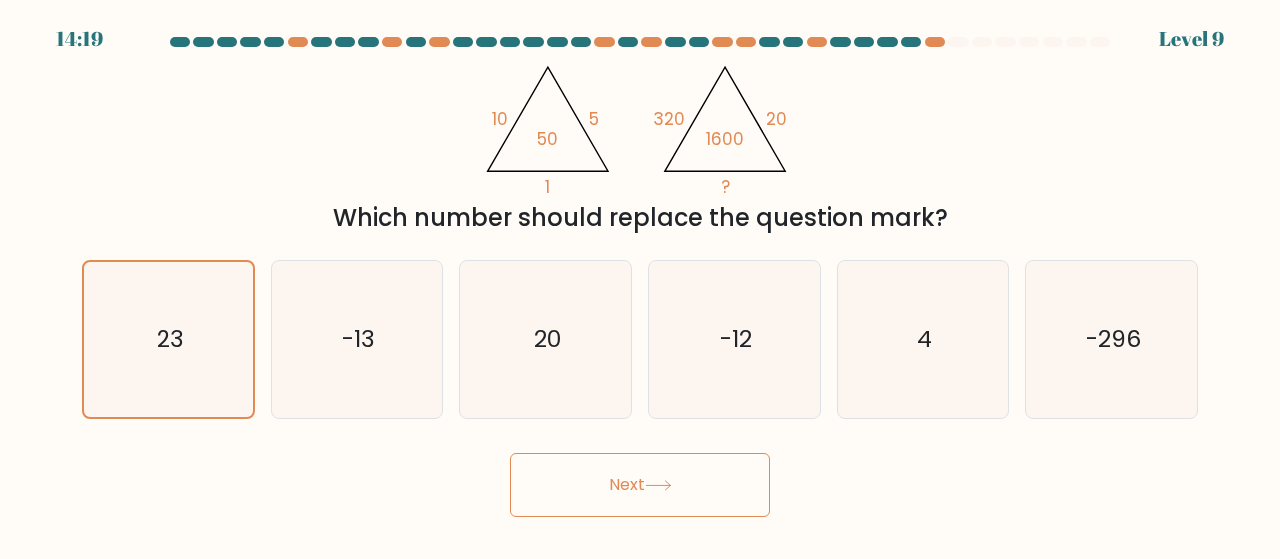 click on "Next" at bounding box center (640, 485) 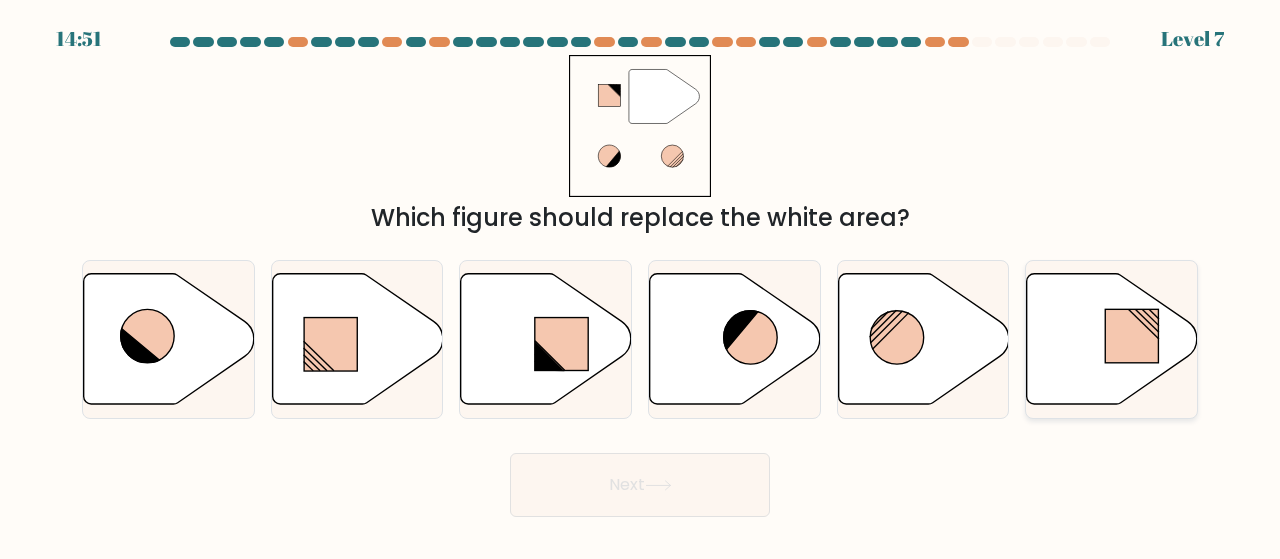 click 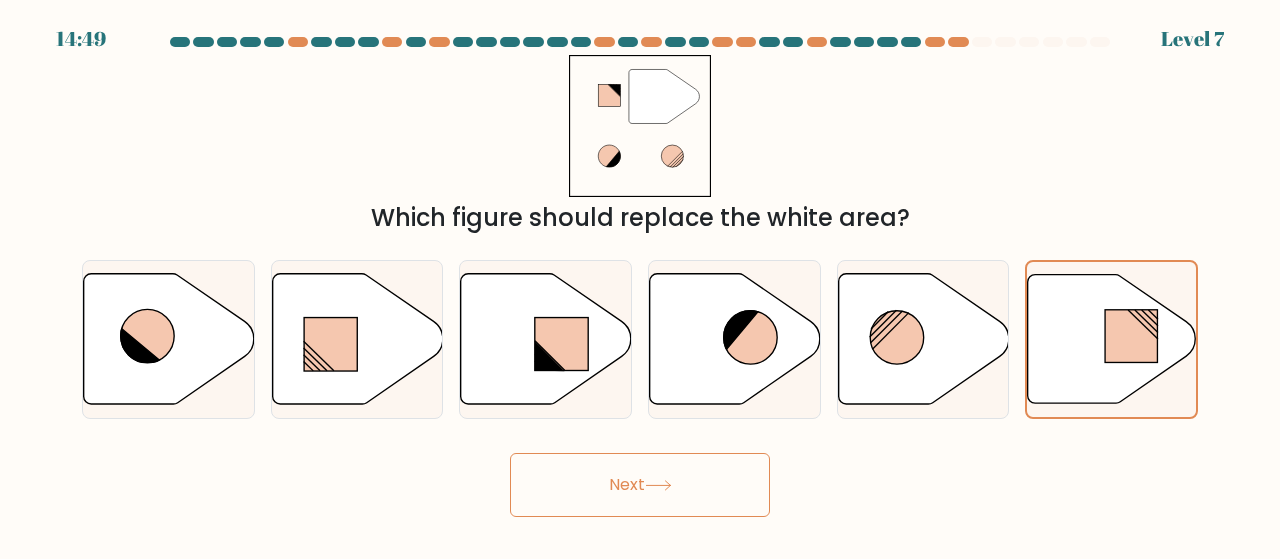click on "Next" at bounding box center (640, 485) 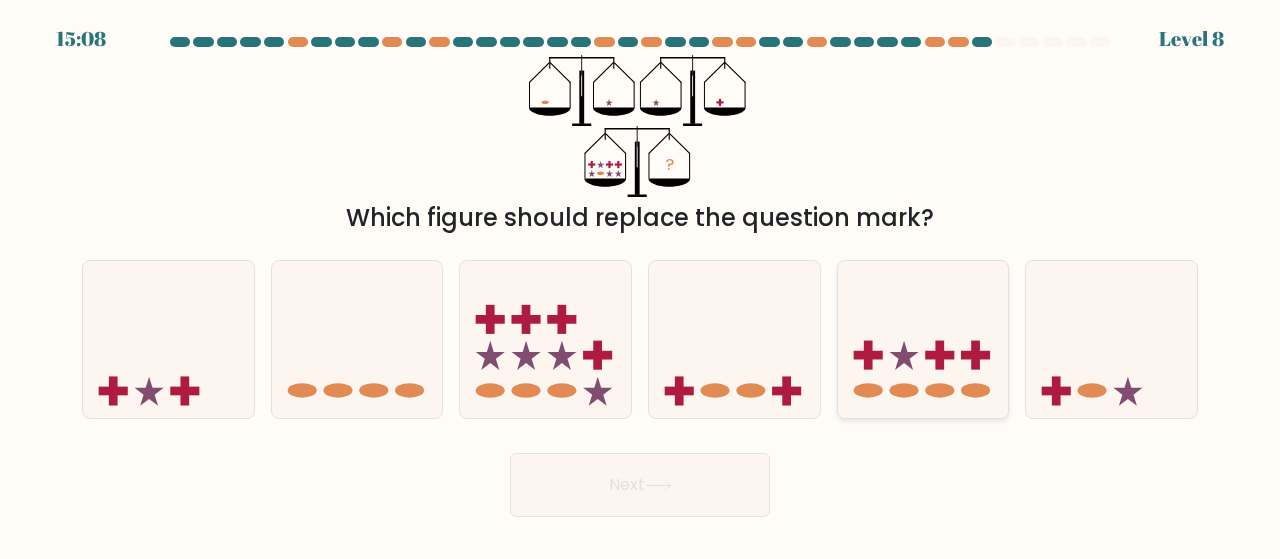 click 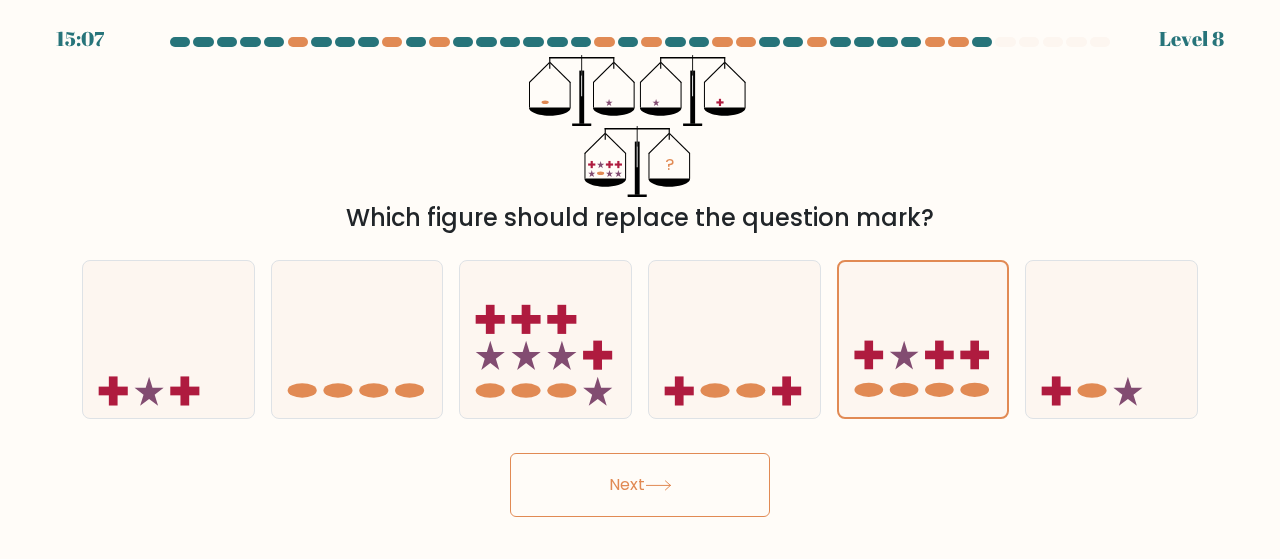 click on "Next" at bounding box center [640, 485] 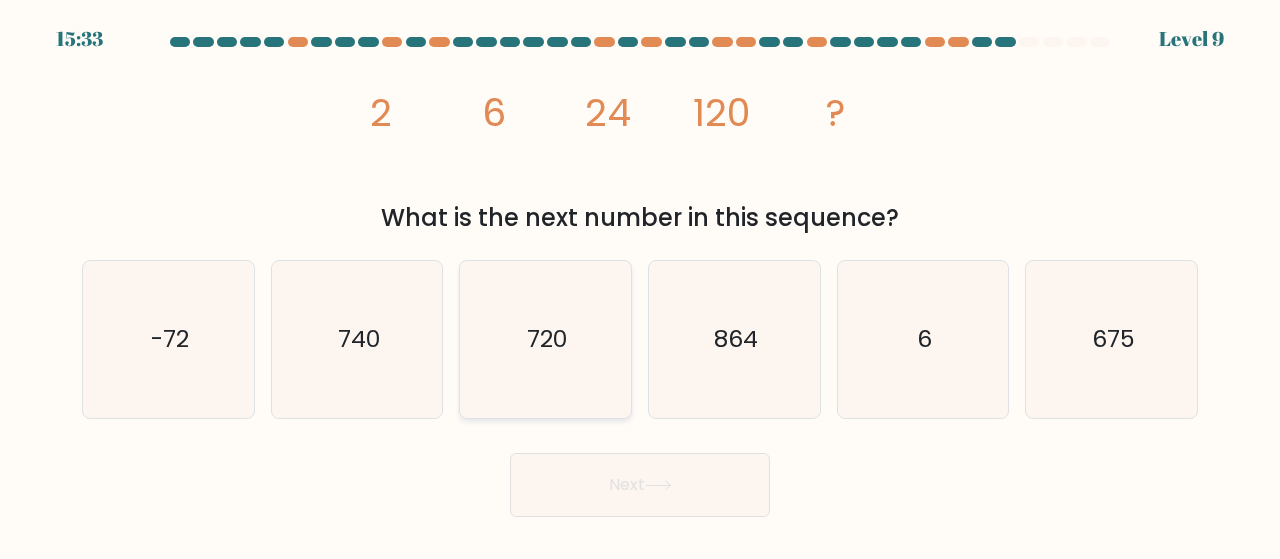 click on "720" 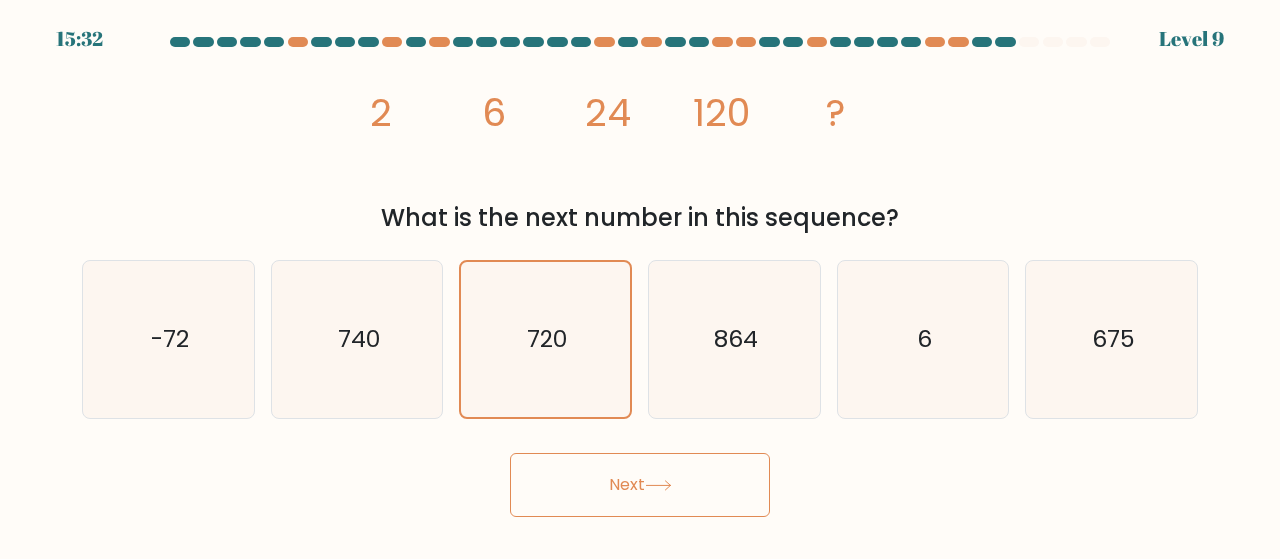 click on "Next" at bounding box center [640, 485] 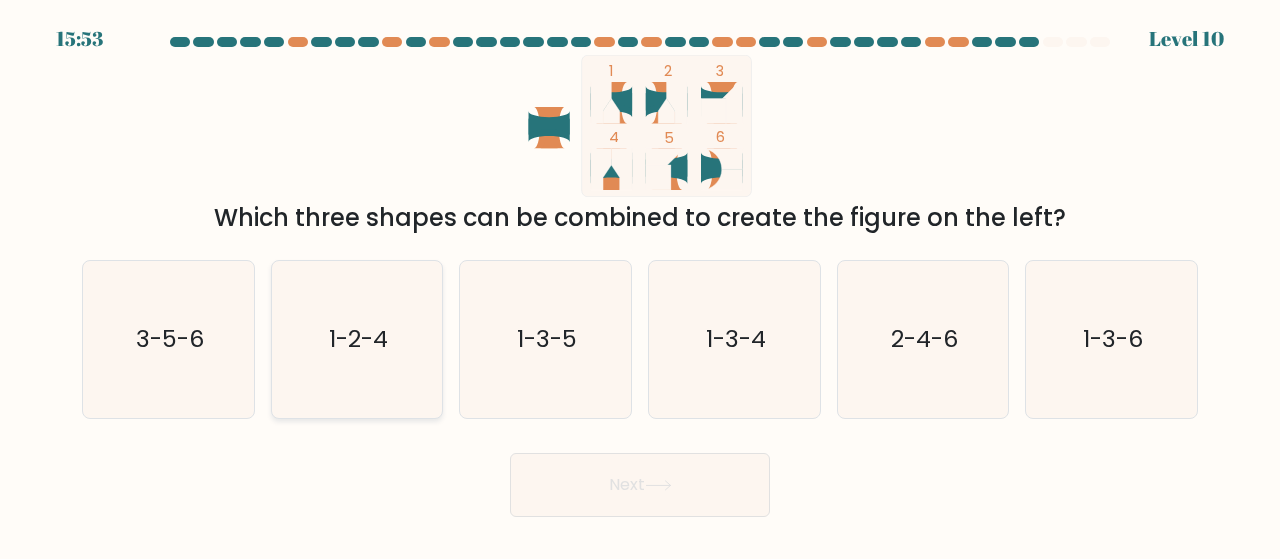 click on "1-2-4" 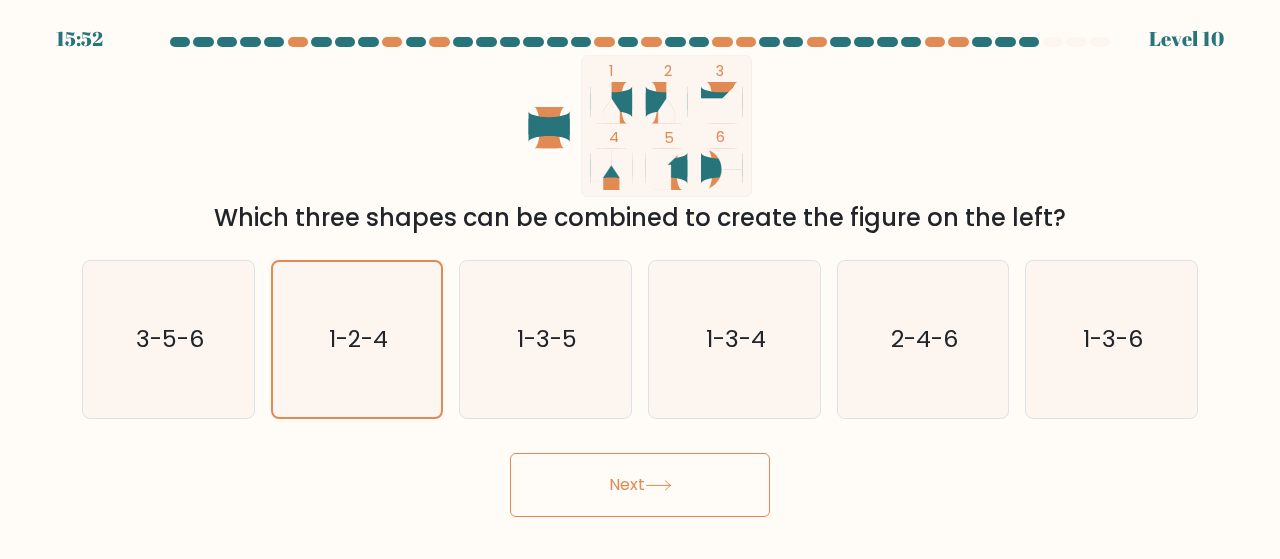 click on "Next" at bounding box center [640, 485] 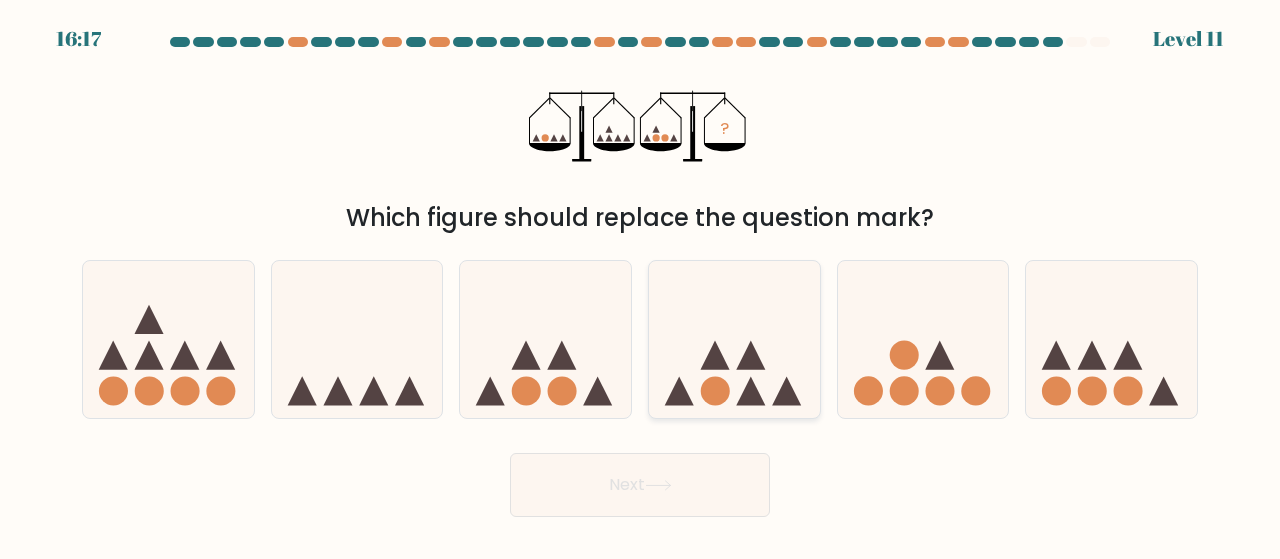 click 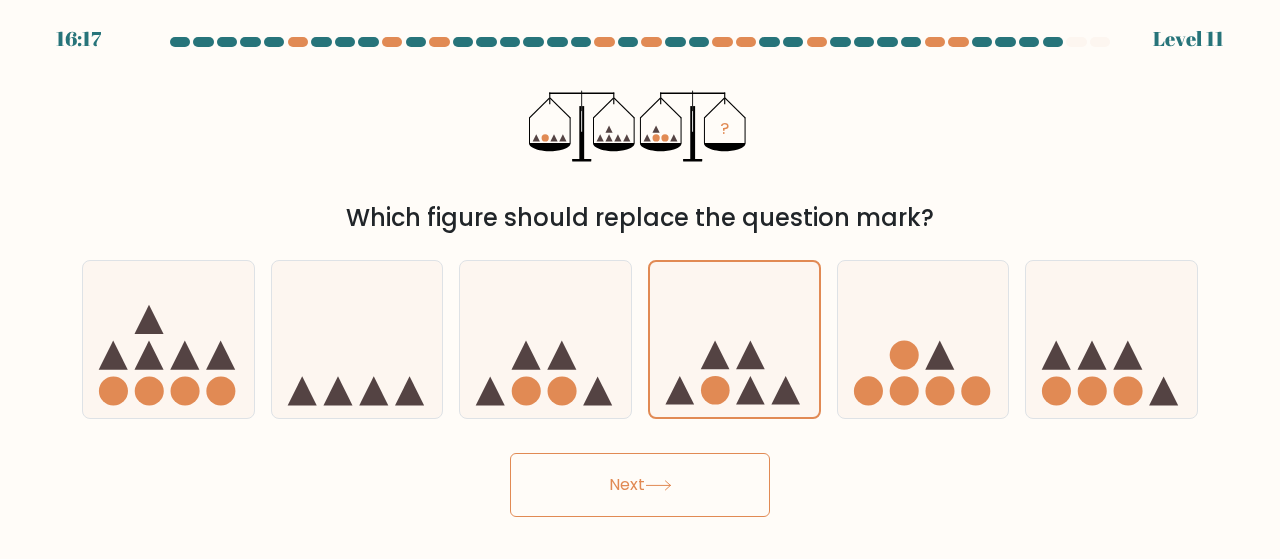 click on "Next" at bounding box center [640, 485] 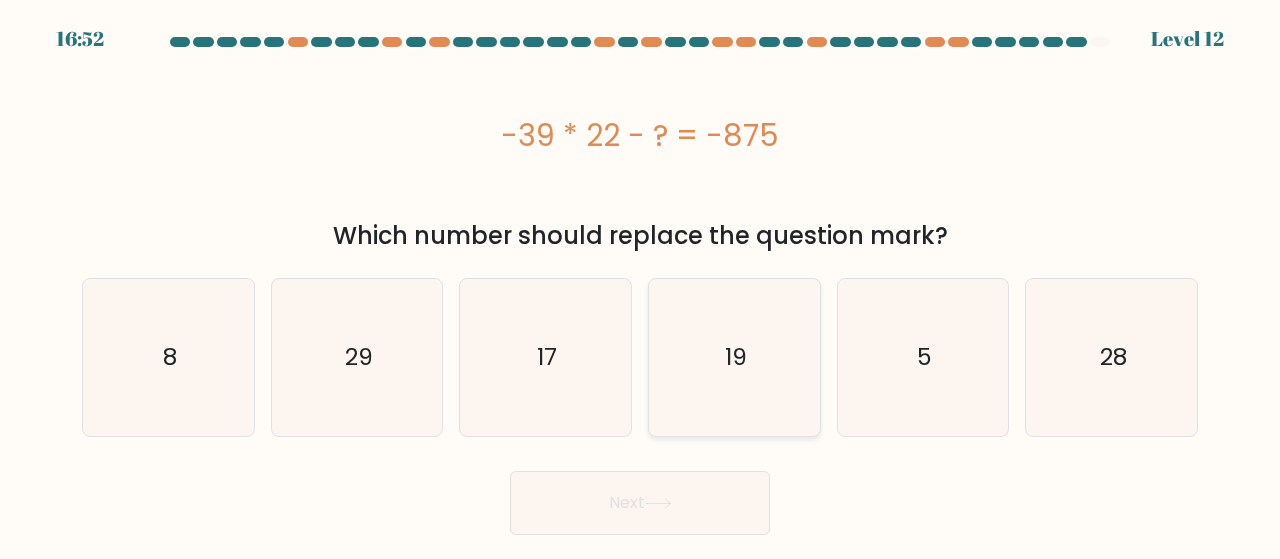 click on "19" 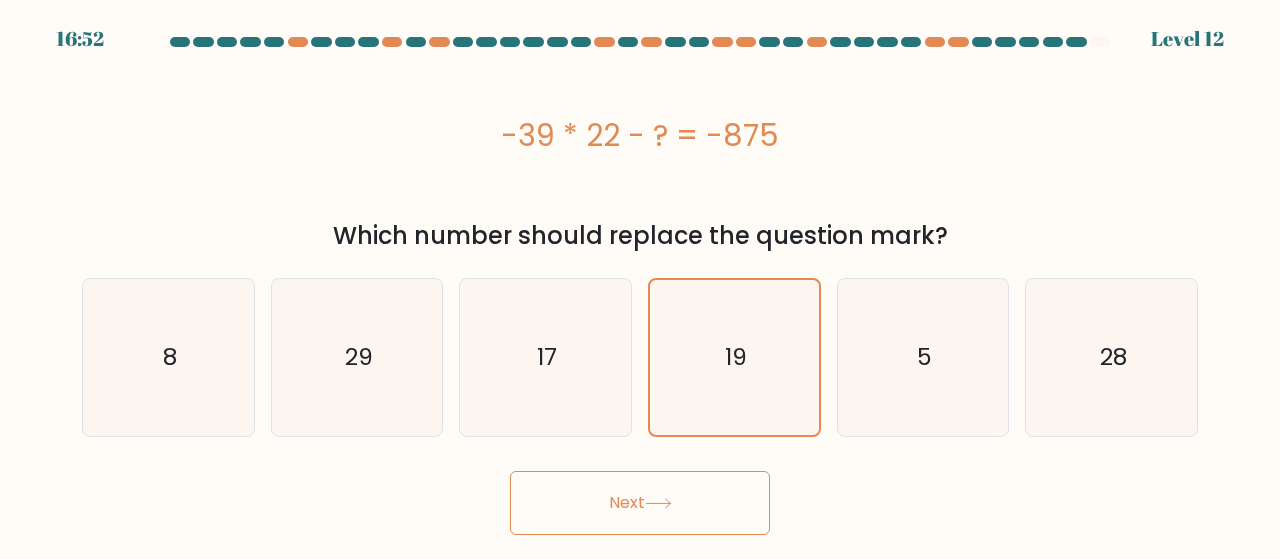 click on "Next" at bounding box center [640, 503] 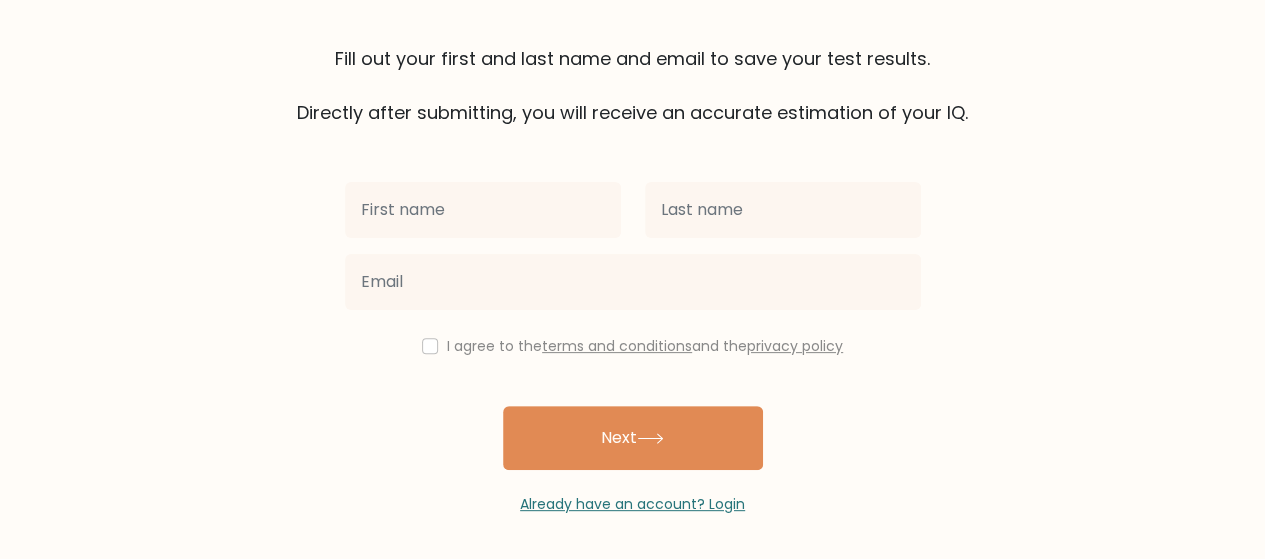 scroll, scrollTop: 141, scrollLeft: 0, axis: vertical 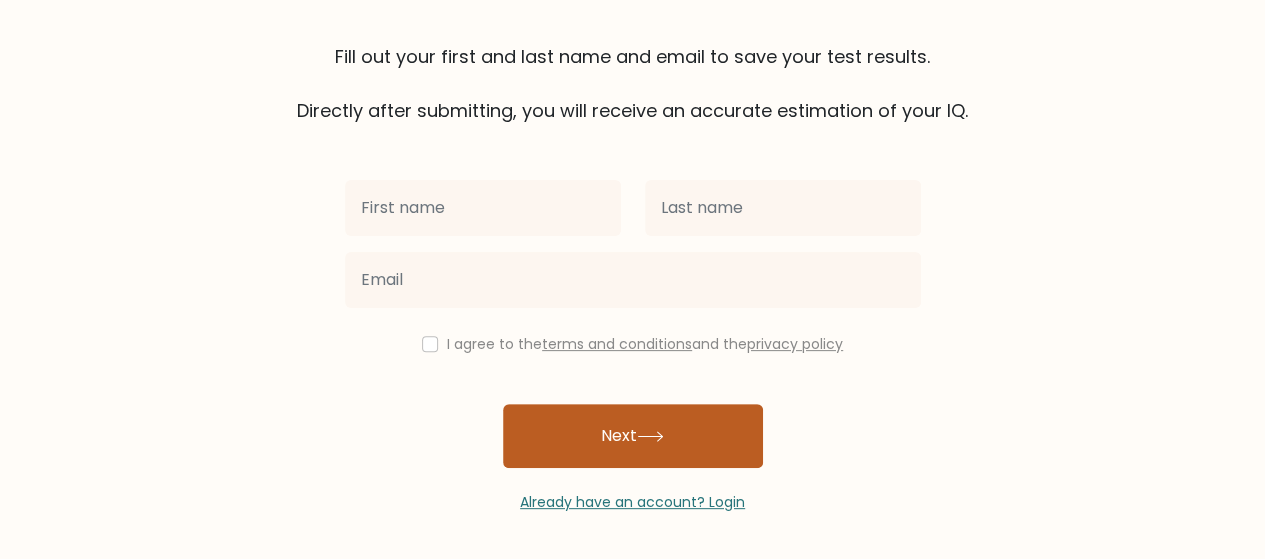 click on "Next" at bounding box center (633, 436) 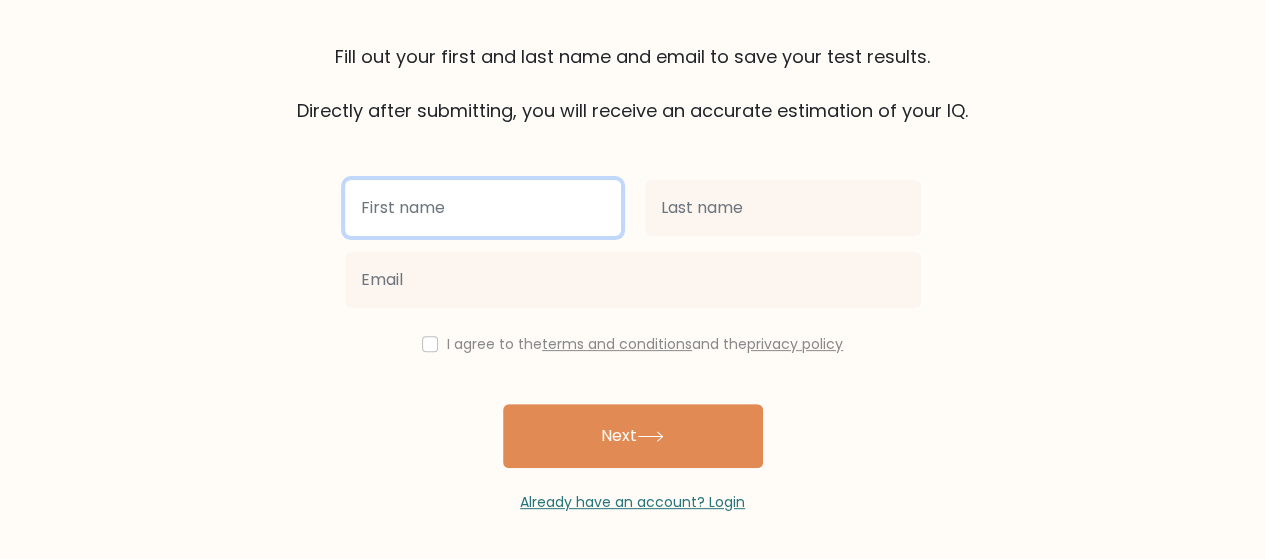click at bounding box center (483, 208) 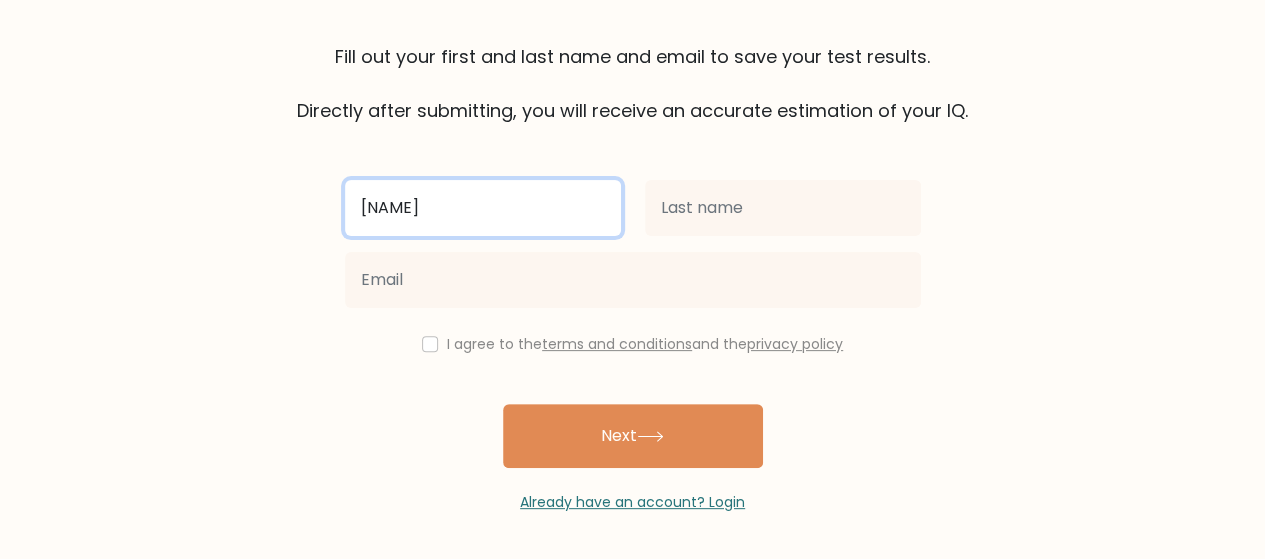 type on "ahmed" 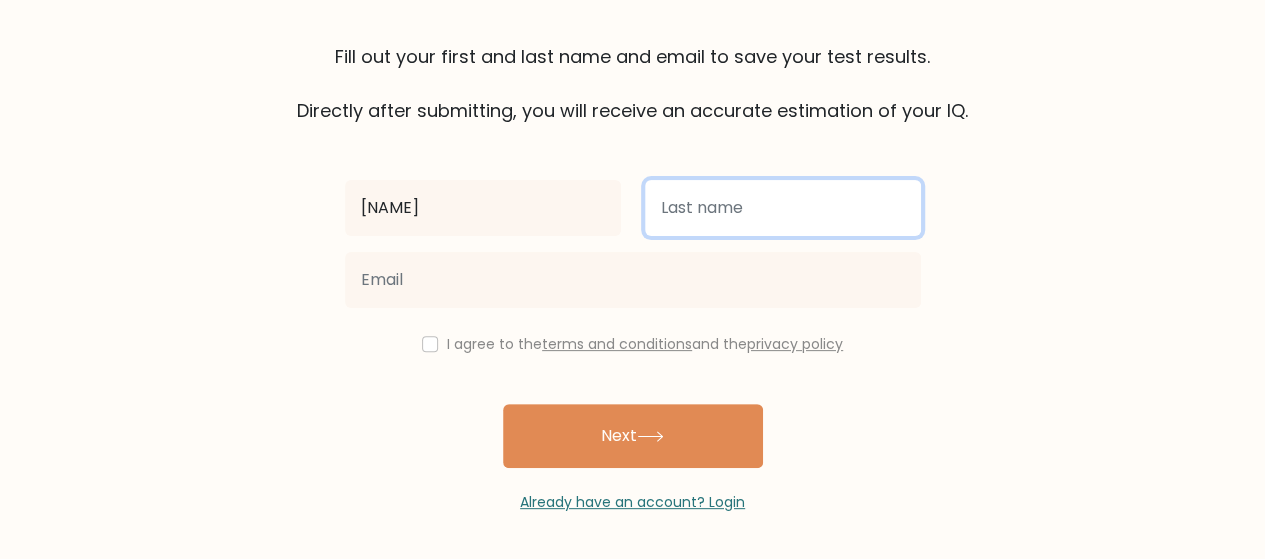 click at bounding box center (783, 208) 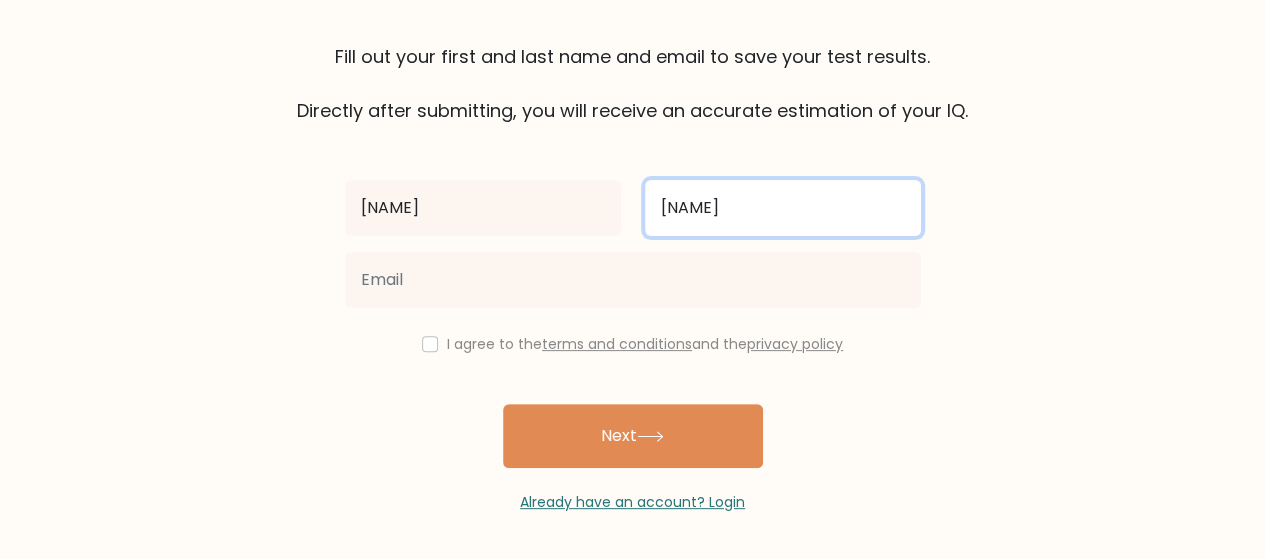 type on "zakaria" 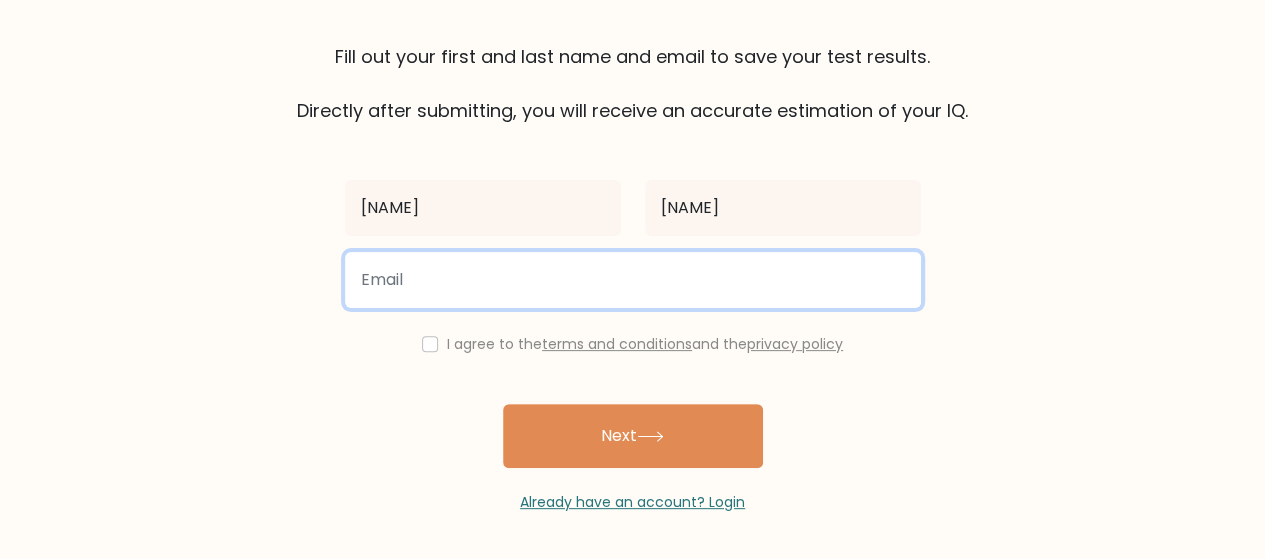 click at bounding box center [633, 280] 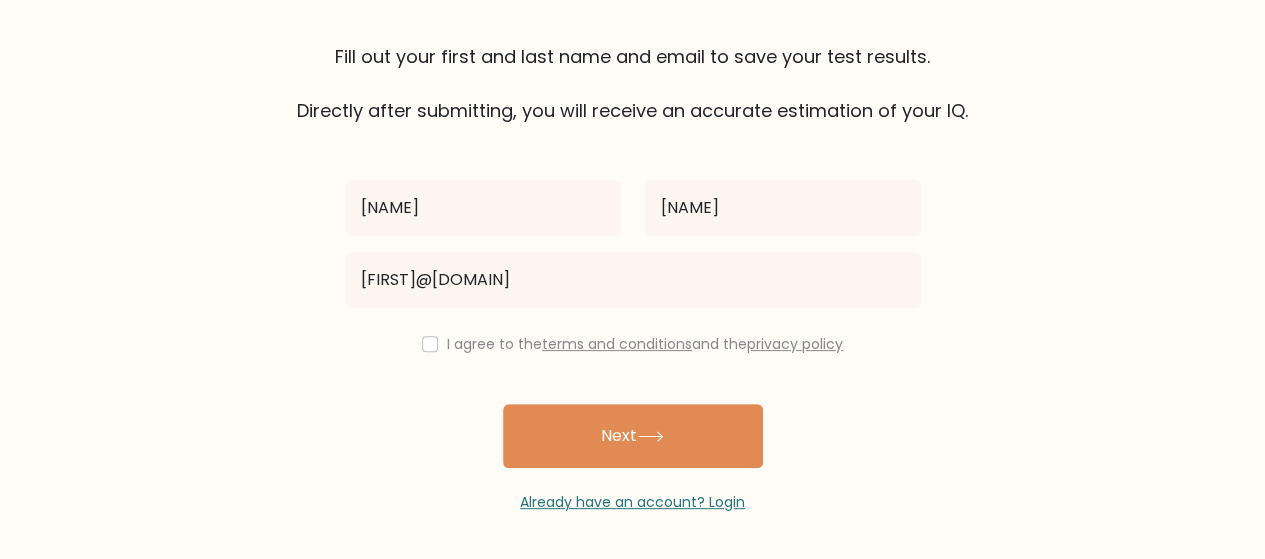click on "I agree to the  terms and conditions  and the  privacy policy" at bounding box center (645, 344) 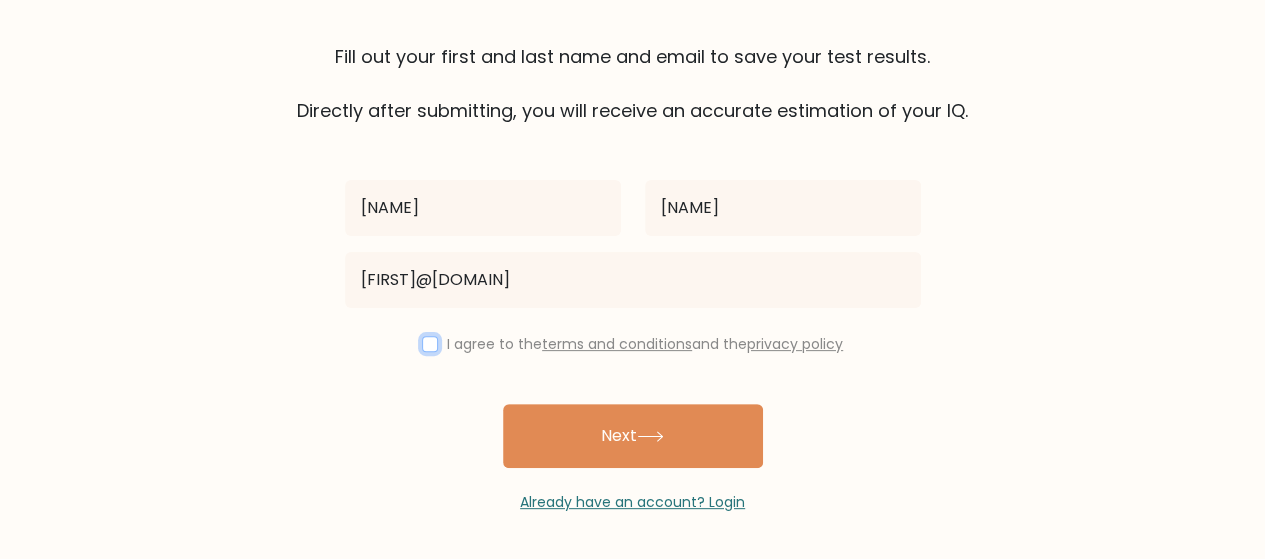 click at bounding box center (430, 344) 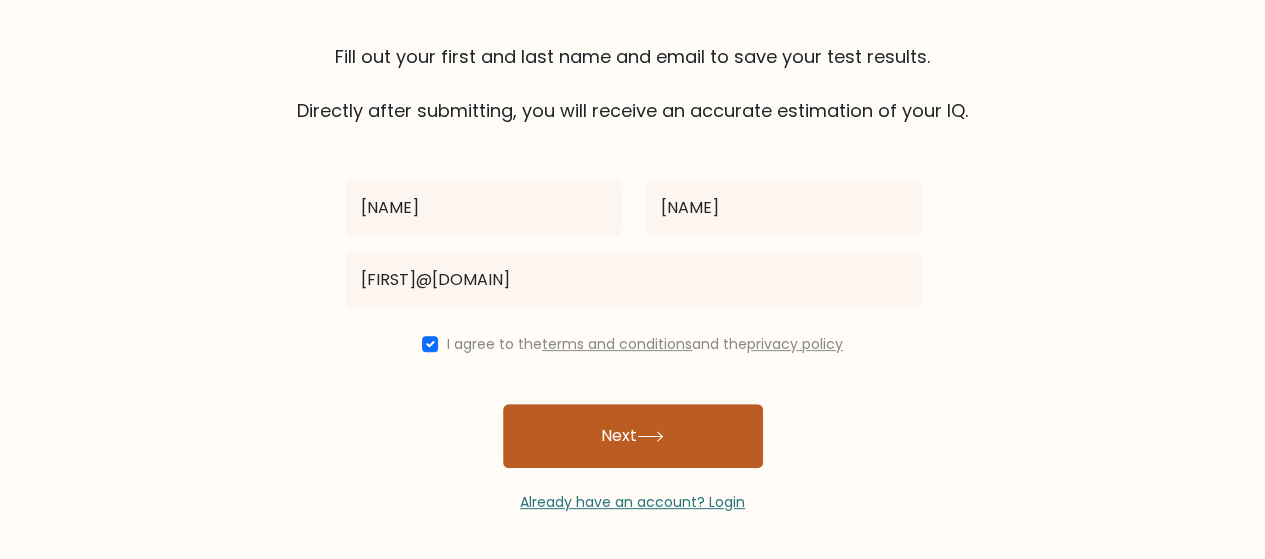click on "Next" at bounding box center [633, 436] 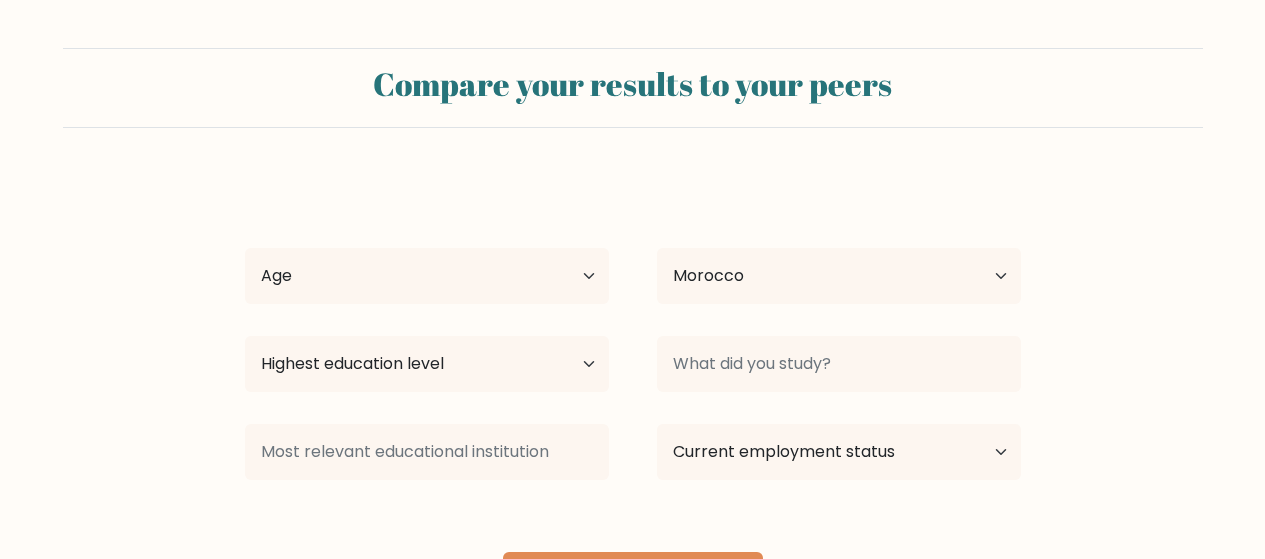 select on "MA" 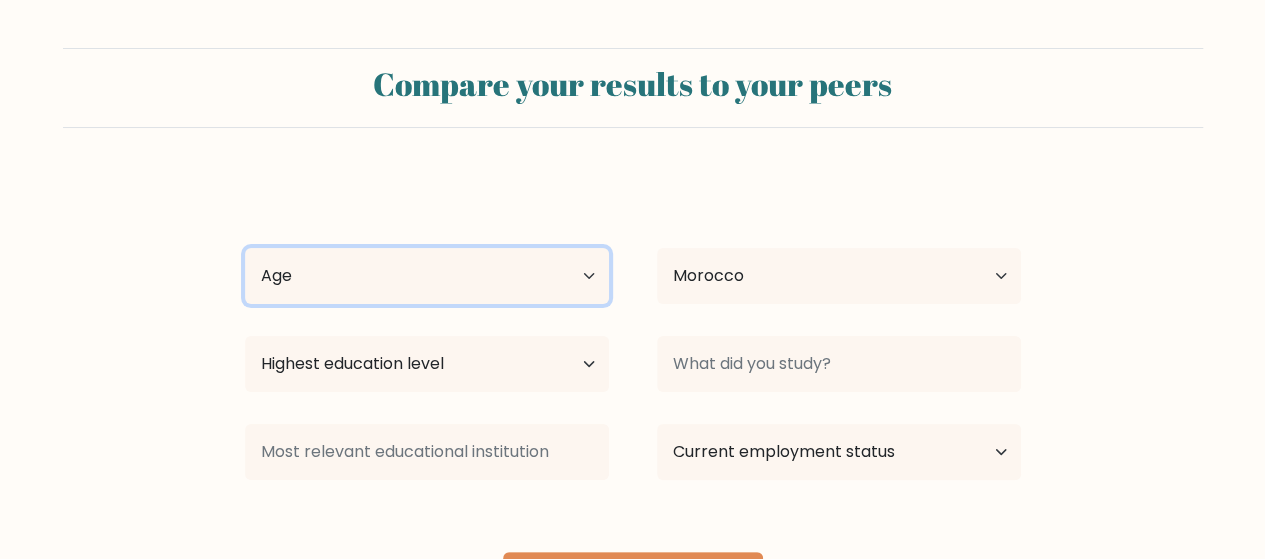 click on "Age
Under 18 years old
18-24 years old
25-34 years old
35-44 years old
45-54 years old
55-64 years old
65 years old and above" at bounding box center (427, 276) 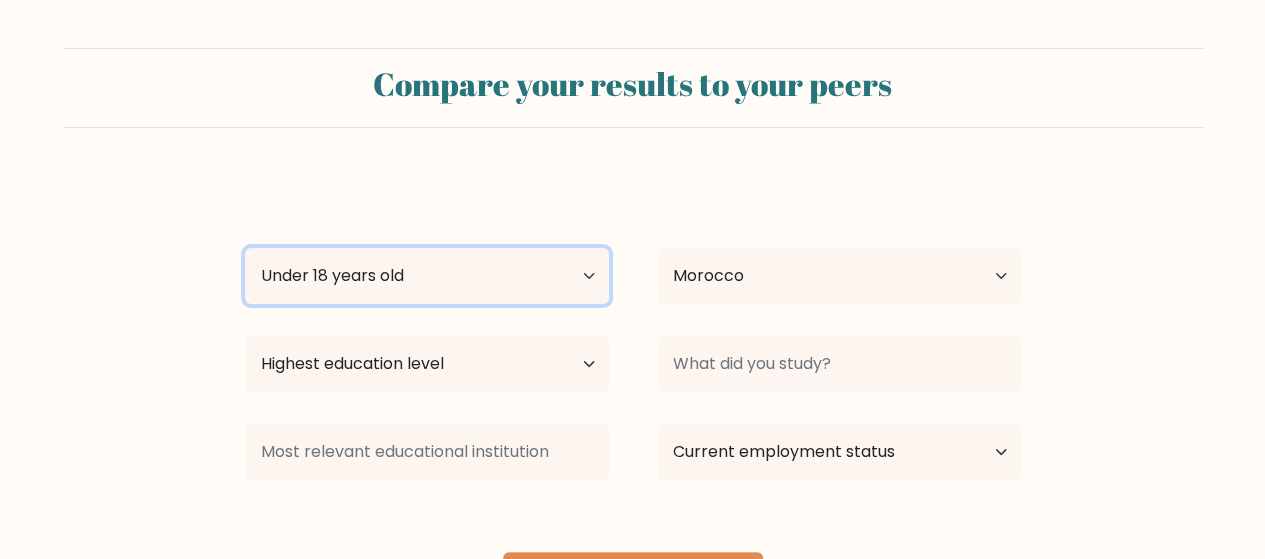 click on "Age
Under 18 years old
18-24 years old
25-34 years old
35-44 years old
45-54 years old
55-64 years old
65 years old and above" at bounding box center [427, 276] 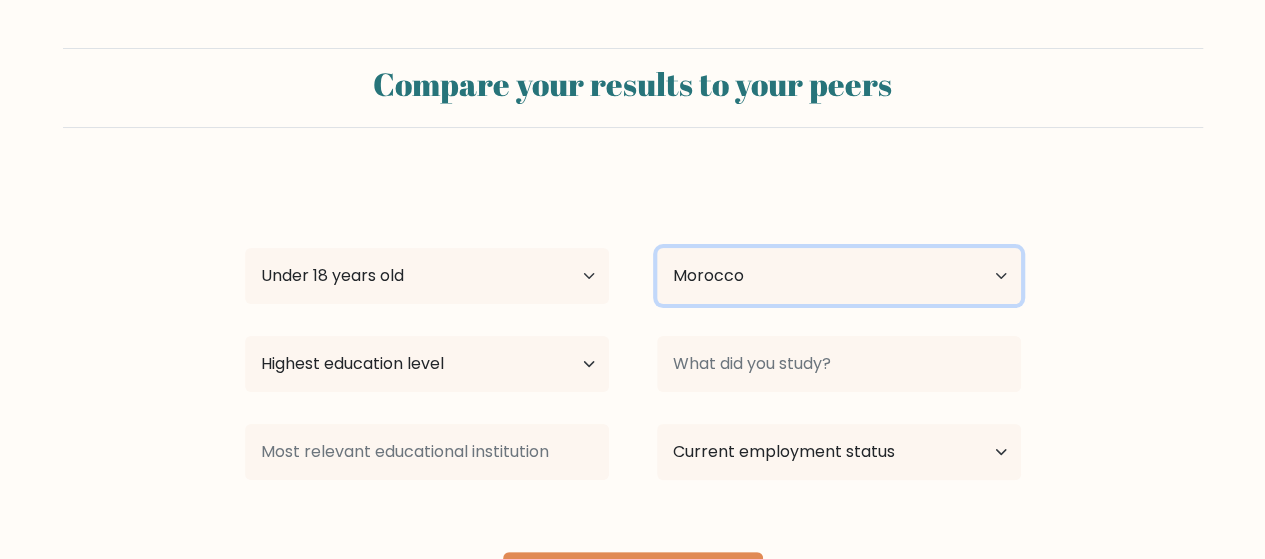 click on "Country
Afghanistan
Albania
Algeria
American Samoa
Andorra
Angola
Anguilla
Antarctica
Antigua and Barbuda
Argentina
Armenia
Aruba
Australia
Austria
Azerbaijan
Bahamas
Bahrain
Bangladesh
Barbados
Belarus
Belgium
Belize
Benin
Bermuda
Bhutan
Bolivia
Bonaire, Sint Eustatius and Saba
Bosnia and Herzegovina
Botswana
Bouvet Island
Brazil
British Indian Ocean Territory
Brunei
Bulgaria
Burkina Faso
Burundi
Cabo Verde
Cambodia
Cameroon
Canada
Cayman Islands
Central African Republic
Chad
Chile
China
Christmas Island
Cocos (Keeling) Islands
Colombia
Comoros
Congo
Congo (the Democratic Republic of the)
Cook Islands
Costa Rica
Côte d'Ivoire
Croatia
Cuba" at bounding box center [839, 276] 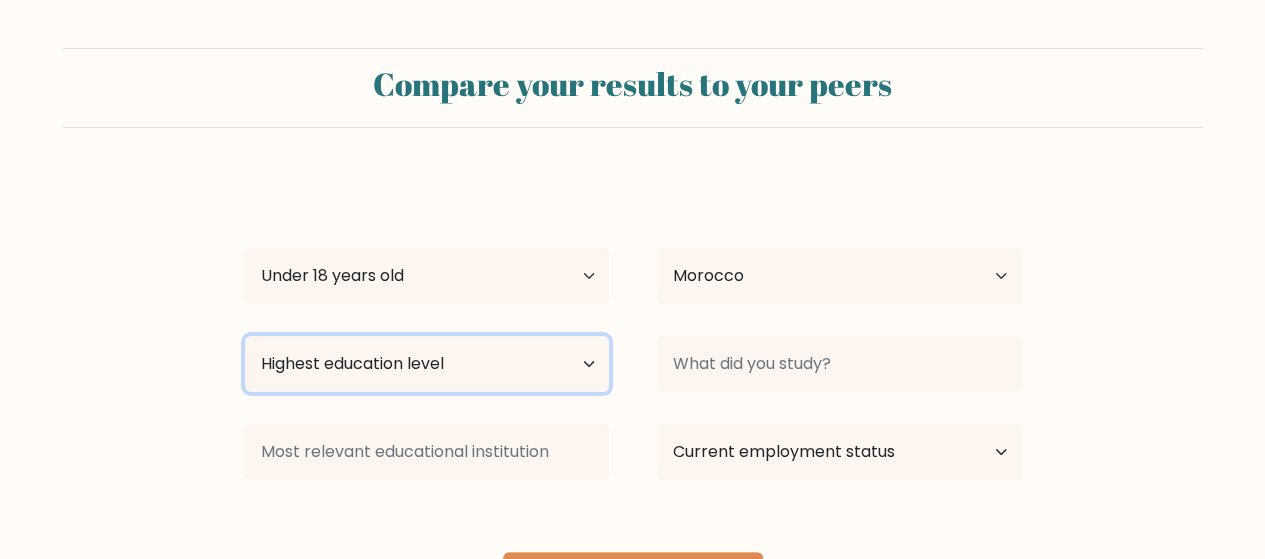 click on "Highest education level
No schooling
Primary
Lower Secondary
Upper Secondary
Occupation Specific
Bachelor's degree
Master's degree
Doctoral degree" at bounding box center (427, 364) 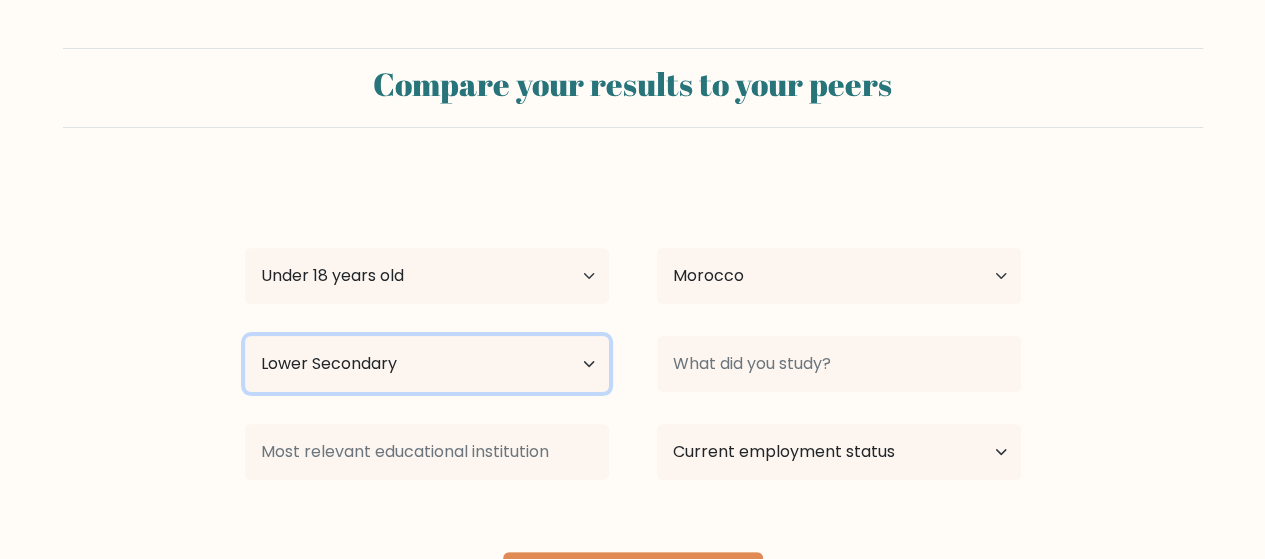 click on "Highest education level
No schooling
Primary
Lower Secondary
Upper Secondary
Occupation Specific
Bachelor's degree
Master's degree
Doctoral degree" at bounding box center (427, 364) 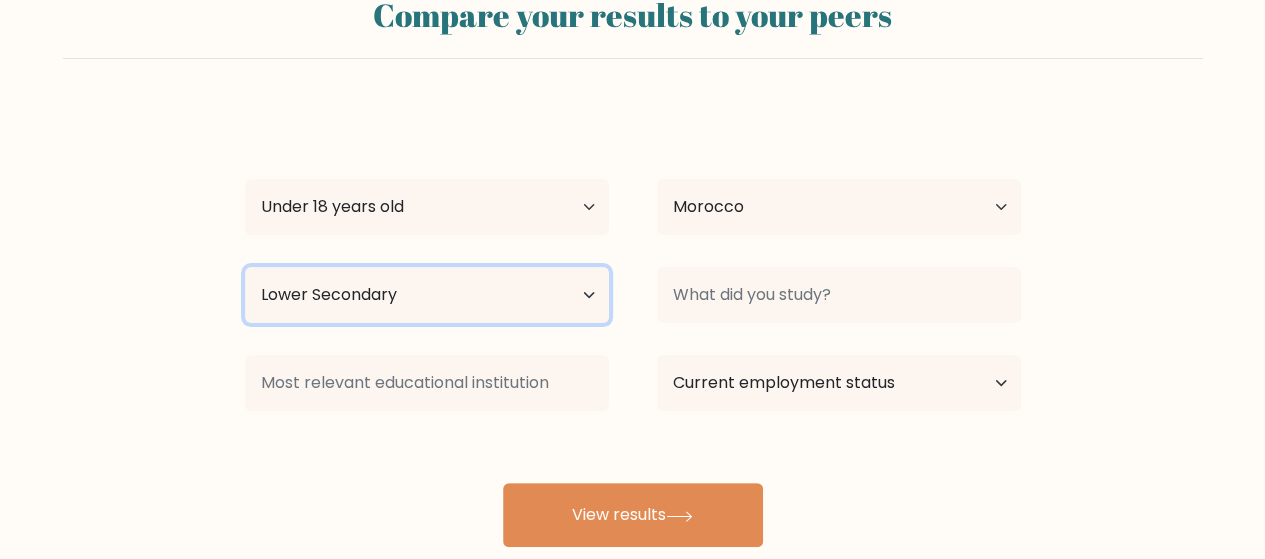 scroll, scrollTop: 100, scrollLeft: 0, axis: vertical 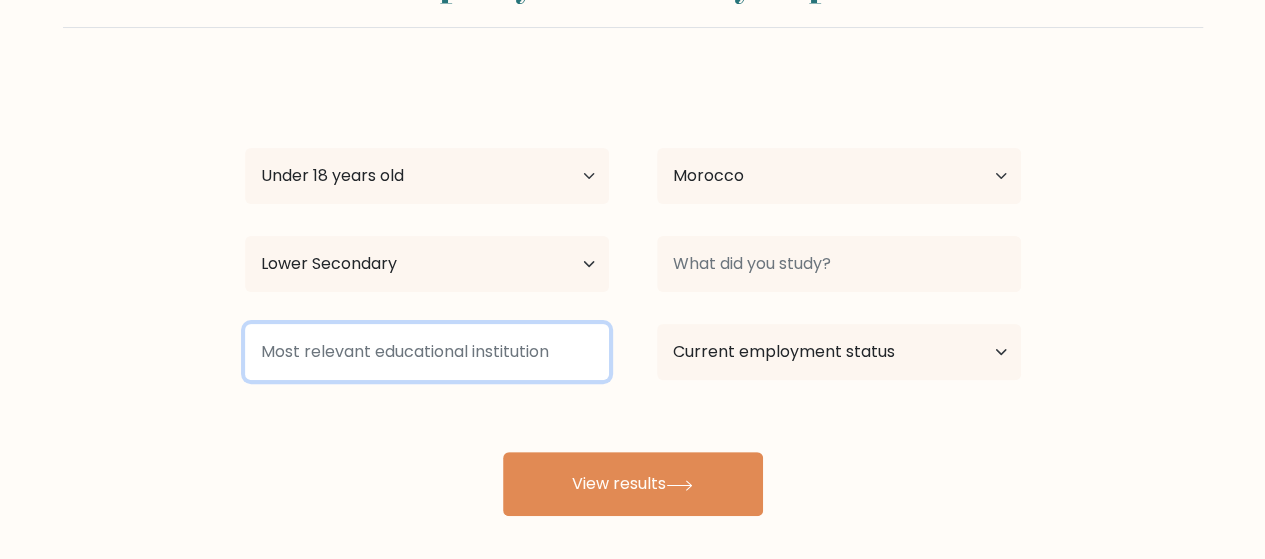 click at bounding box center [427, 352] 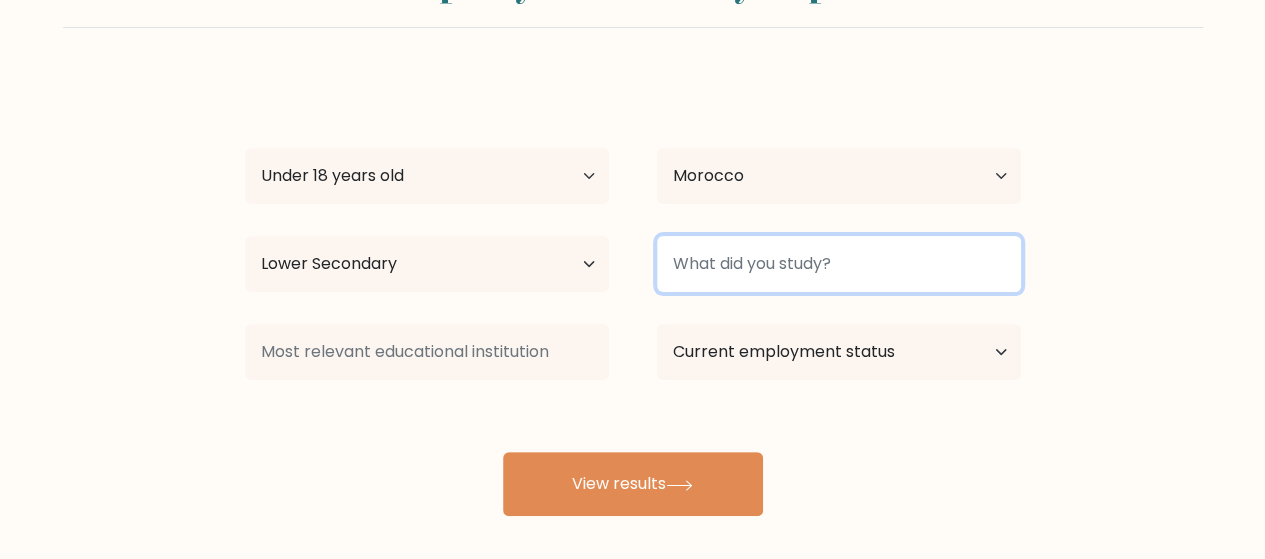 click at bounding box center [839, 264] 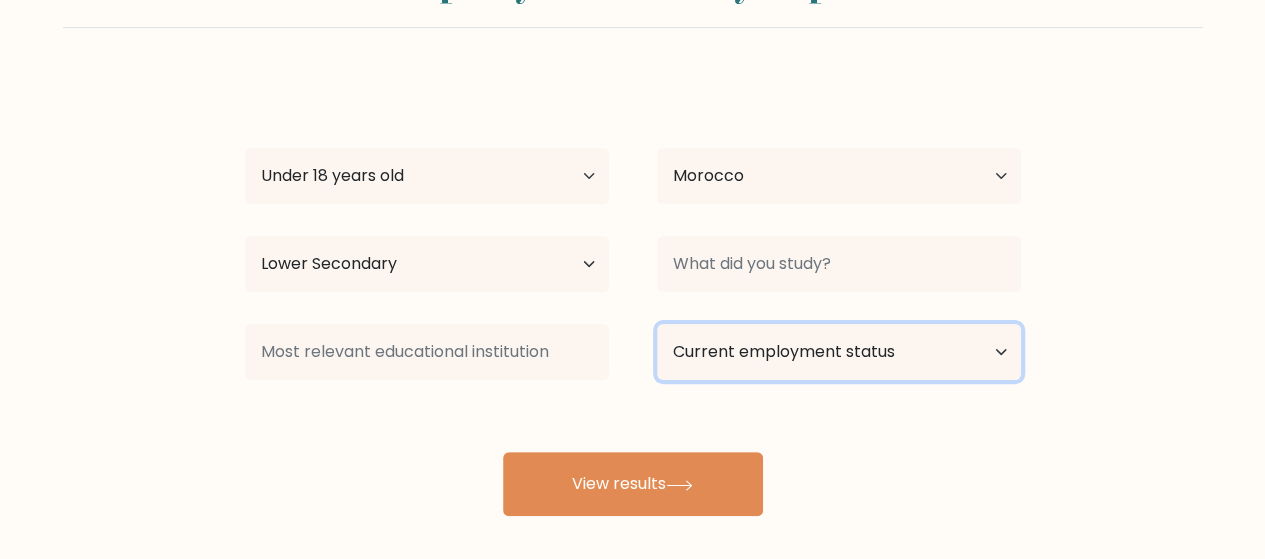 click on "Current employment status
Employed
Student
Retired
Other / prefer not to answer" at bounding box center [839, 352] 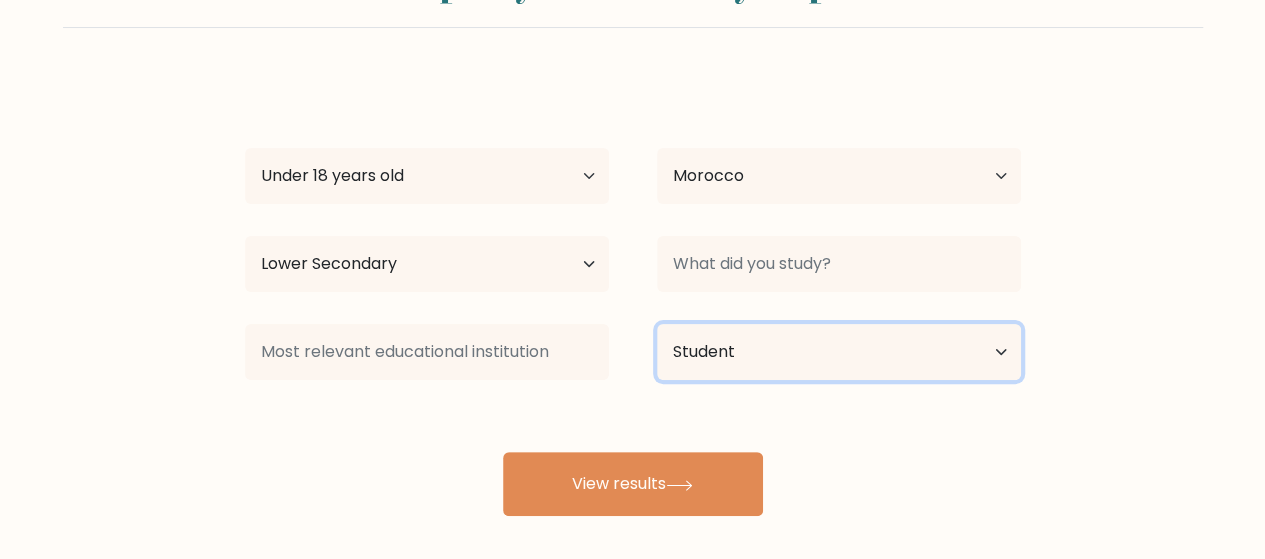 click on "Current employment status
Employed
Student
Retired
Other / prefer not to answer" at bounding box center [839, 352] 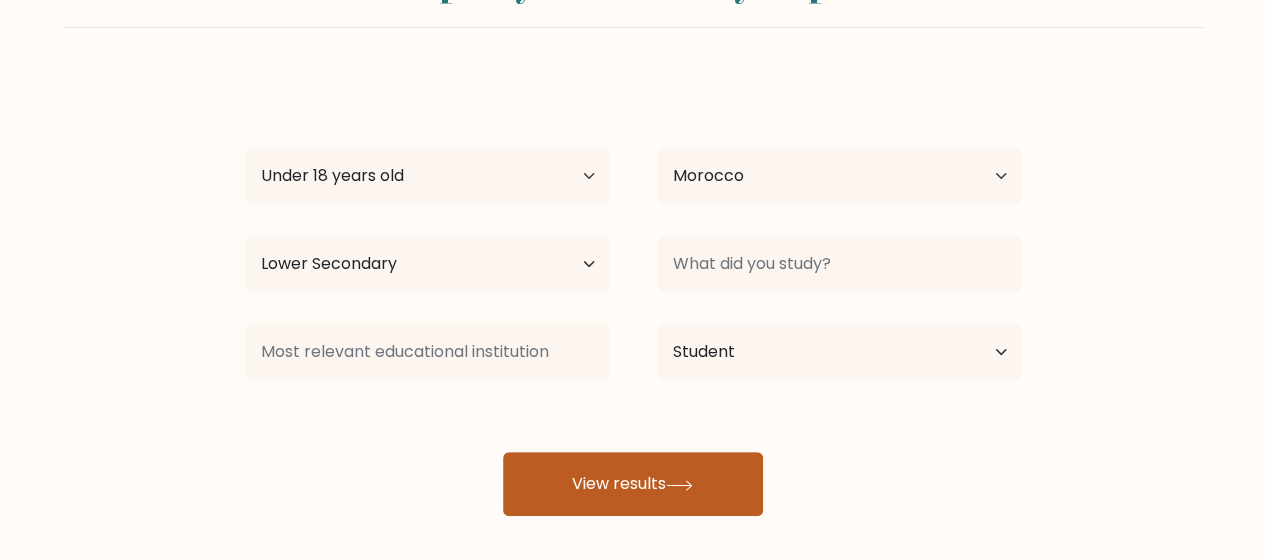 click on "View results" at bounding box center (633, 484) 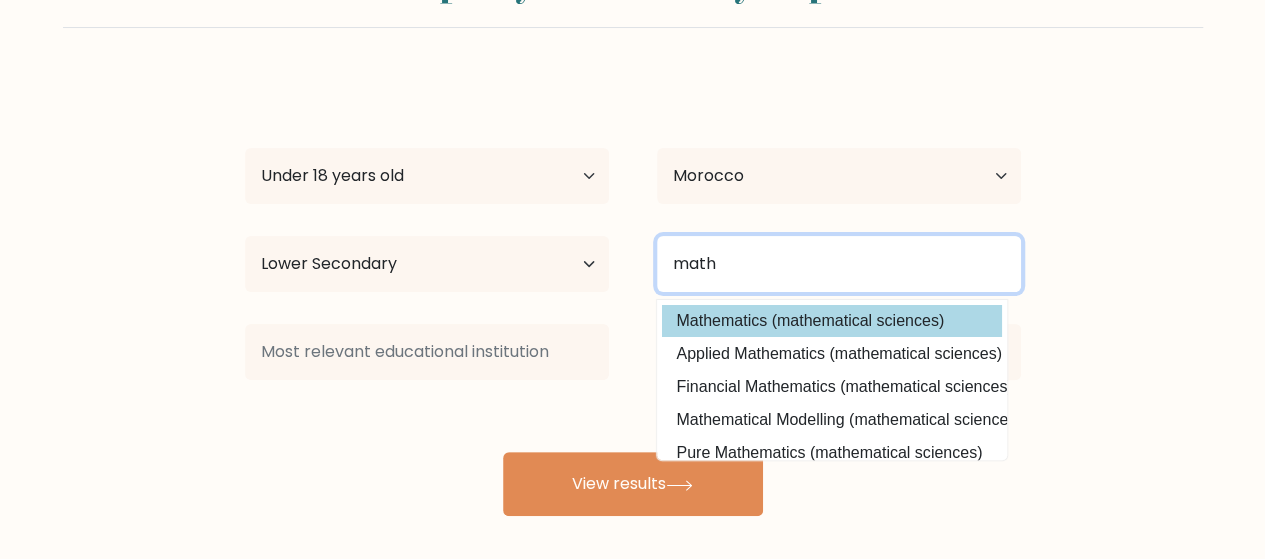type on "math" 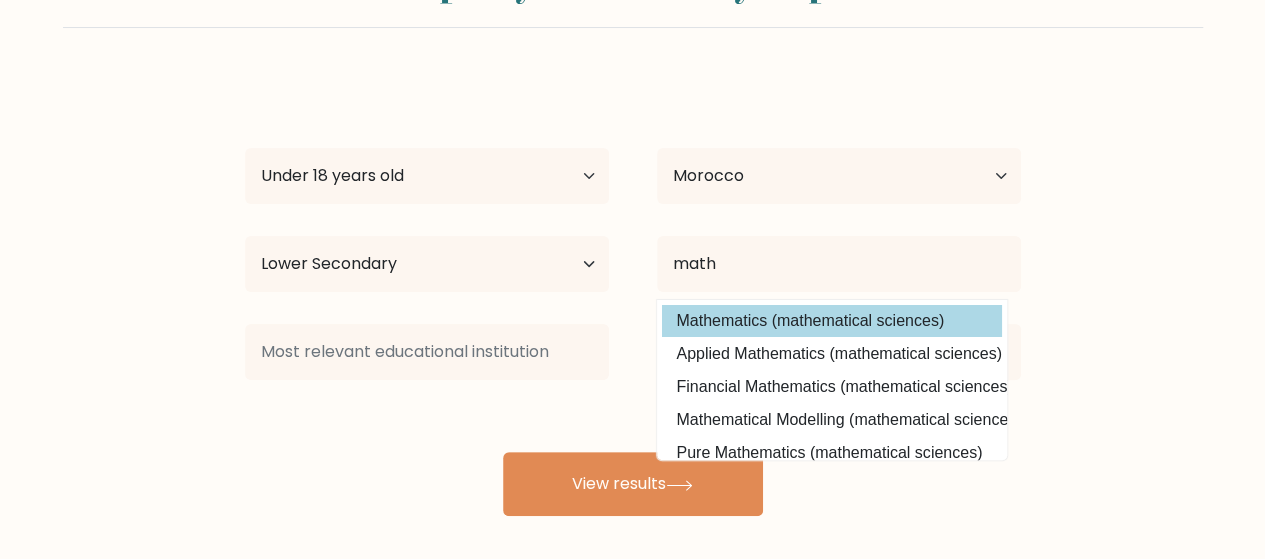 click on "ahmed
zakaria
Age
Under 18 years old
18-24 years old
25-34 years old
35-44 years old
45-54 years old
55-64 years old
65 years old and above
Country
Afghanistan
Albania
Algeria
American Samoa
Andorra
Angola
Anguilla
Antarctica
Antigua and Barbuda
Argentina
Armenia
Aruba
Australia
Austria
Azerbaijan
Bahamas
Bahrain
Bangladesh
Barbados
Belarus
Belgium
Belize
Benin
Bermuda
Bhutan
Bolivia
Bonaire, Sint Eustatius and Saba
Bosnia and Herzegovina
Botswana
Bouvet Island
Brazil
Brunei" at bounding box center (633, 296) 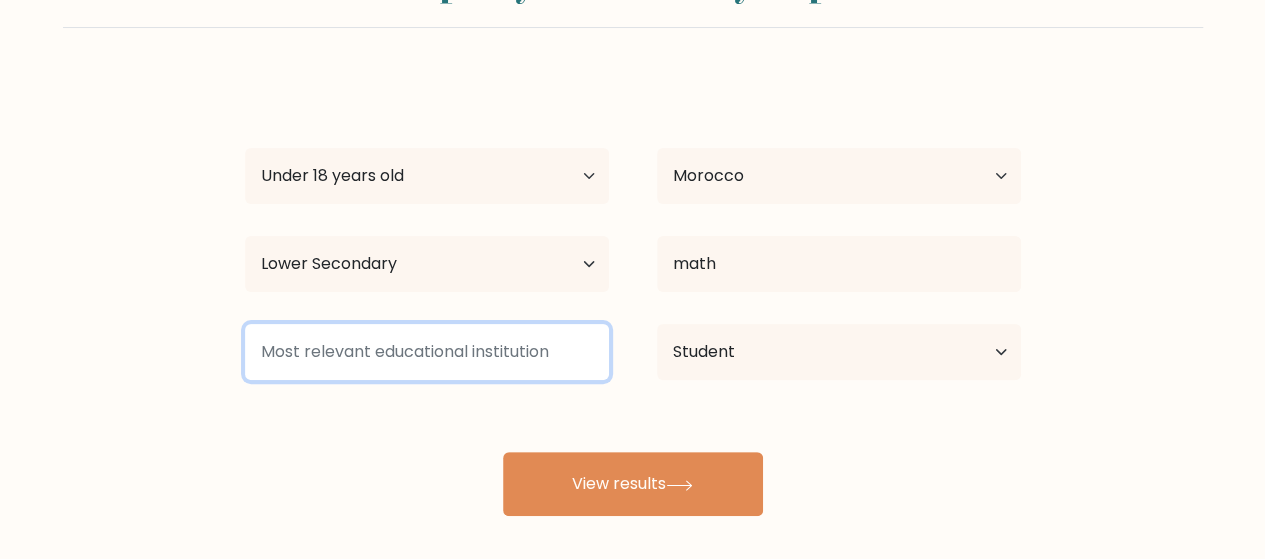 click at bounding box center [427, 352] 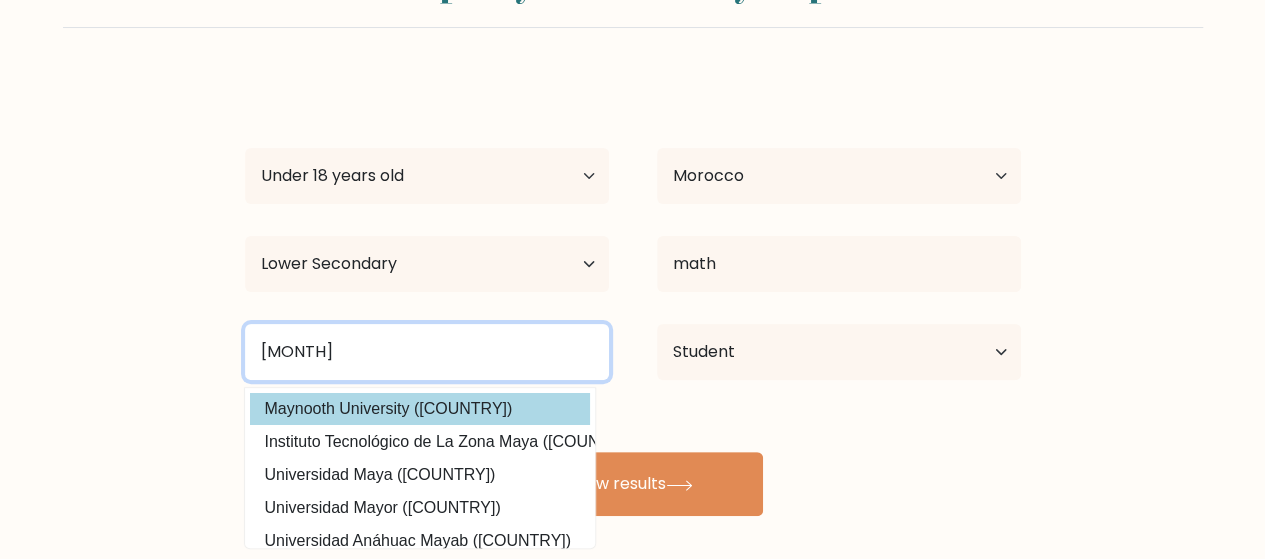 type on "may" 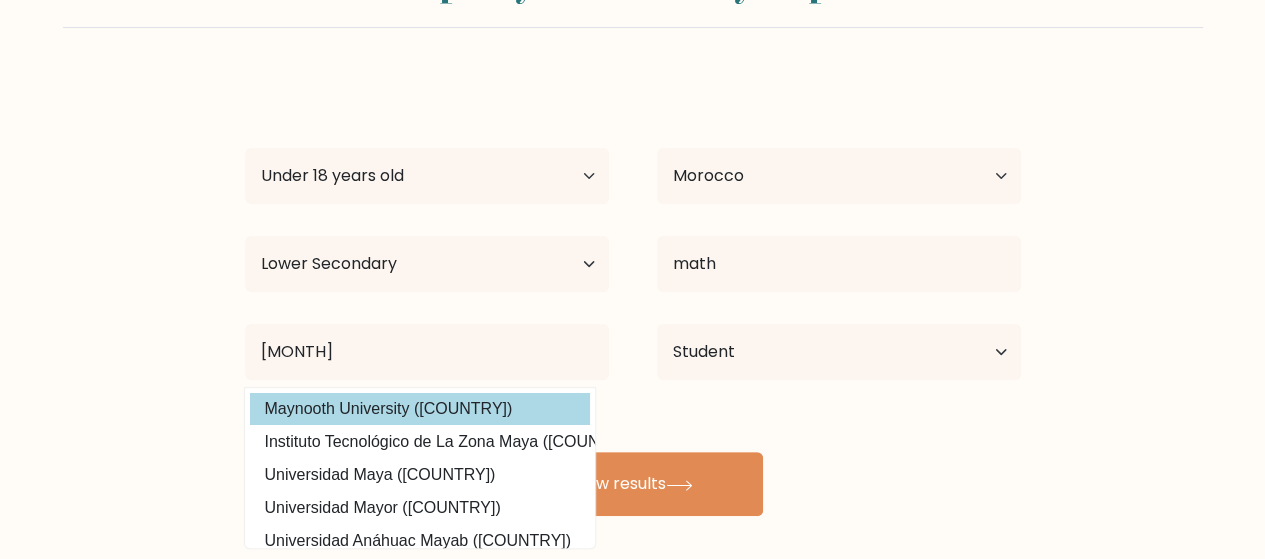 click on "ahmed
zakaria
Age
Under 18 years old
18-24 years old
25-34 years old
35-44 years old
45-54 years old
55-64 years old
65 years old and above
Country
Afghanistan
Albania
Algeria
American Samoa
Andorra
Angola
Anguilla
Antarctica
Antigua and Barbuda
Argentina
Armenia
Aruba
Australia
Austria
Azerbaijan
Bahamas
Bahrain
Bangladesh
Barbados
Belarus
Belgium
Belize
Benin
Bermuda
Bhutan
Bolivia
Bonaire, Sint Eustatius and Saba
Bosnia and Herzegovina
Botswana
Bouvet Island
Brazil
Brunei" at bounding box center (633, 296) 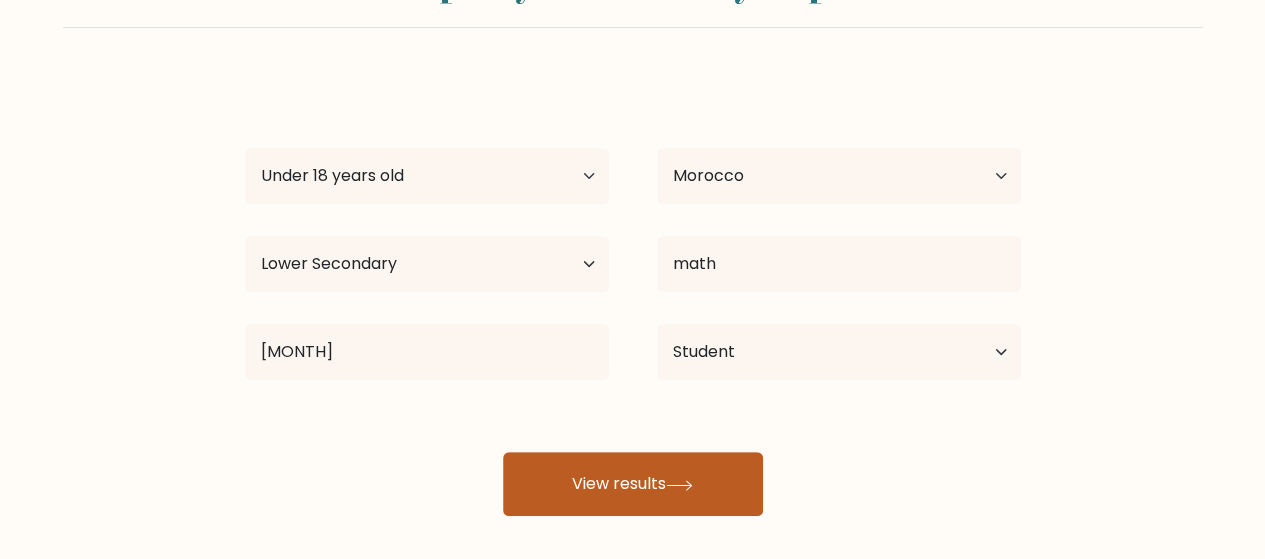 click on "View results" at bounding box center (633, 484) 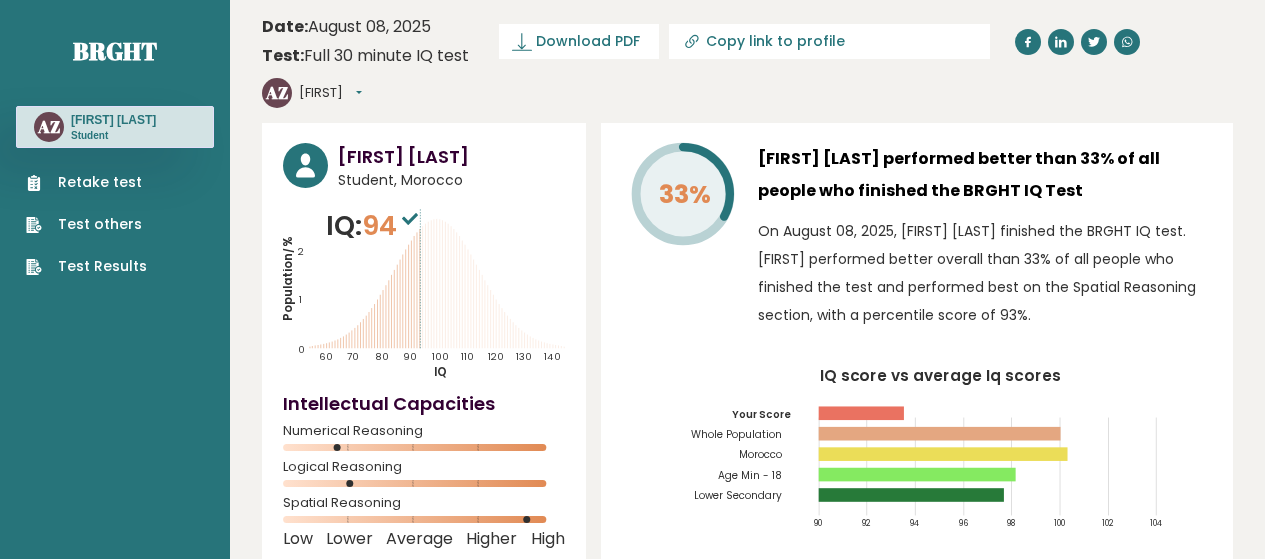 scroll, scrollTop: 0, scrollLeft: 0, axis: both 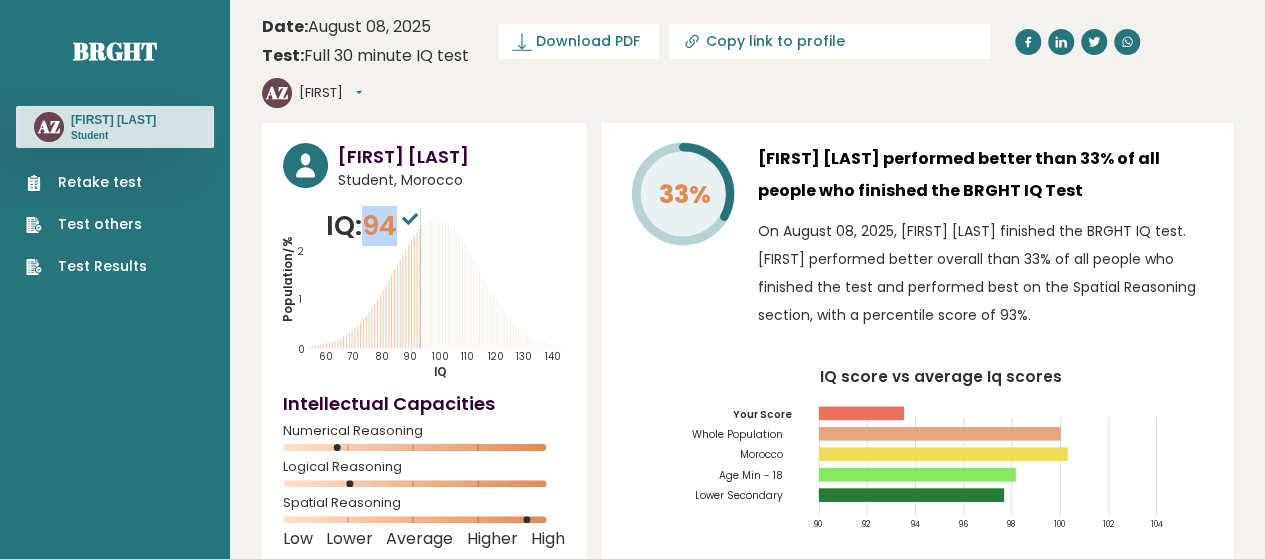 drag, startPoint x: 364, startPoint y: 175, endPoint x: 400, endPoint y: 177, distance: 36.05551 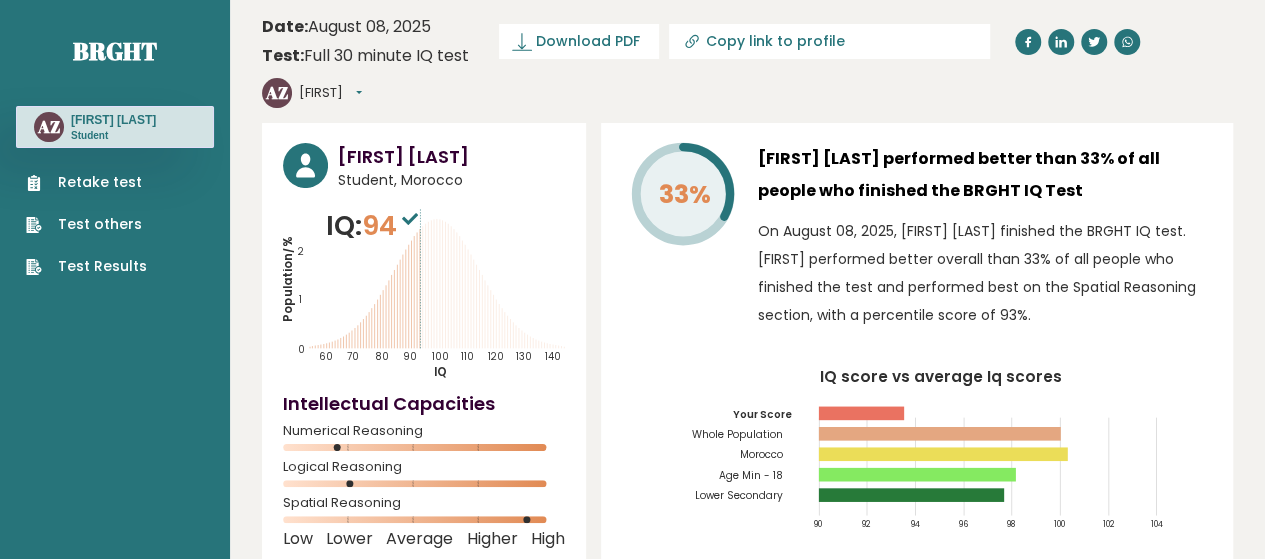 click on "Population/%
IQ
0
1
2
60
70
80
90
100
110
120
130
140" 